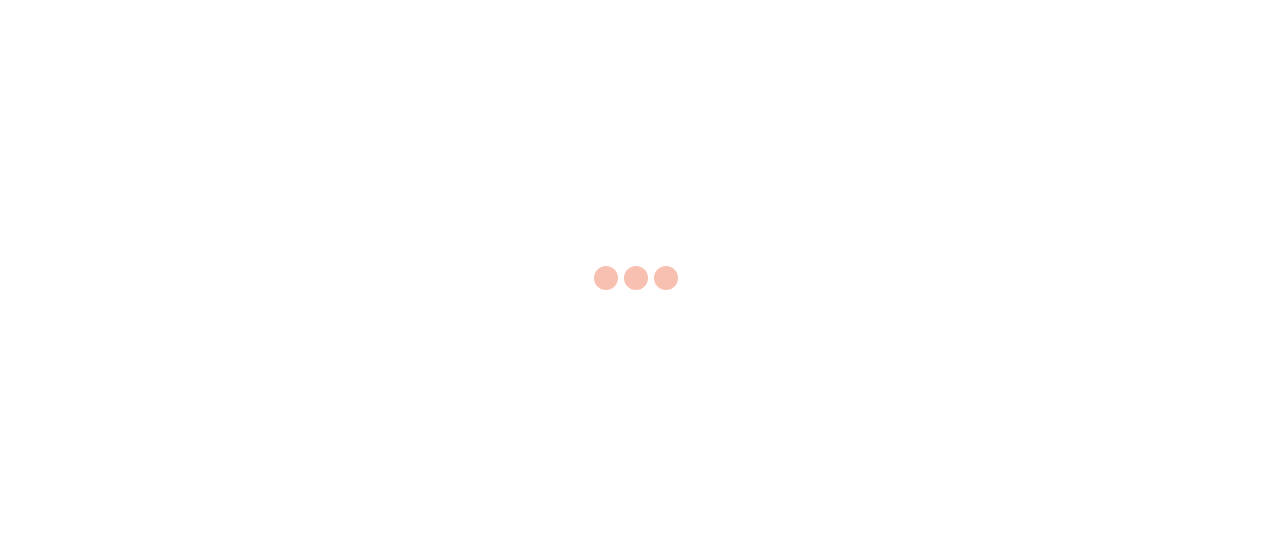 scroll, scrollTop: 0, scrollLeft: 0, axis: both 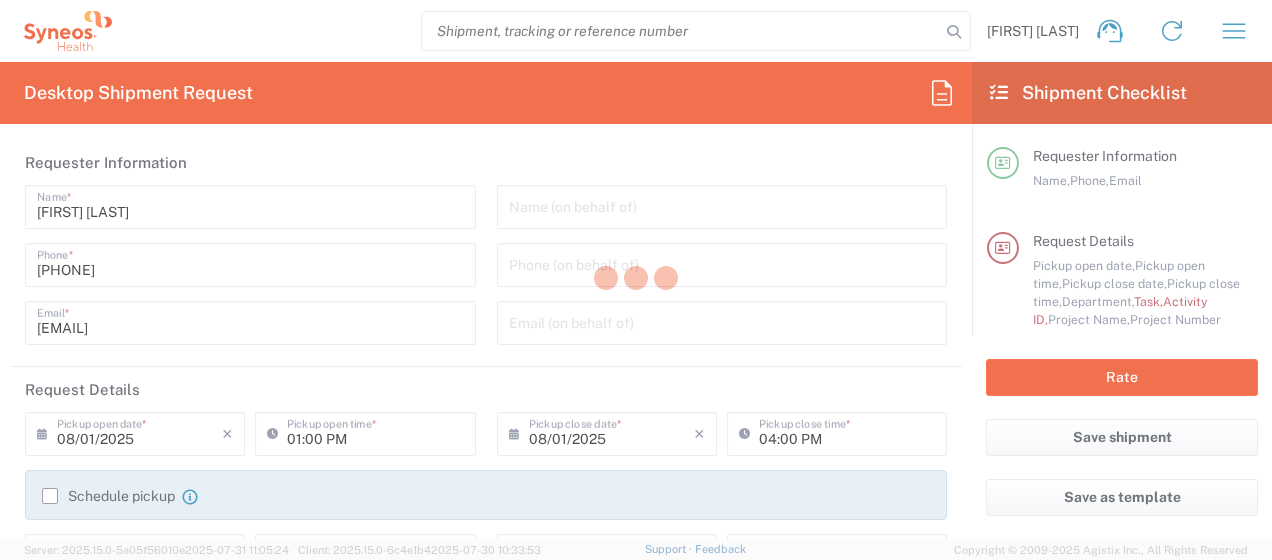 type on "France" 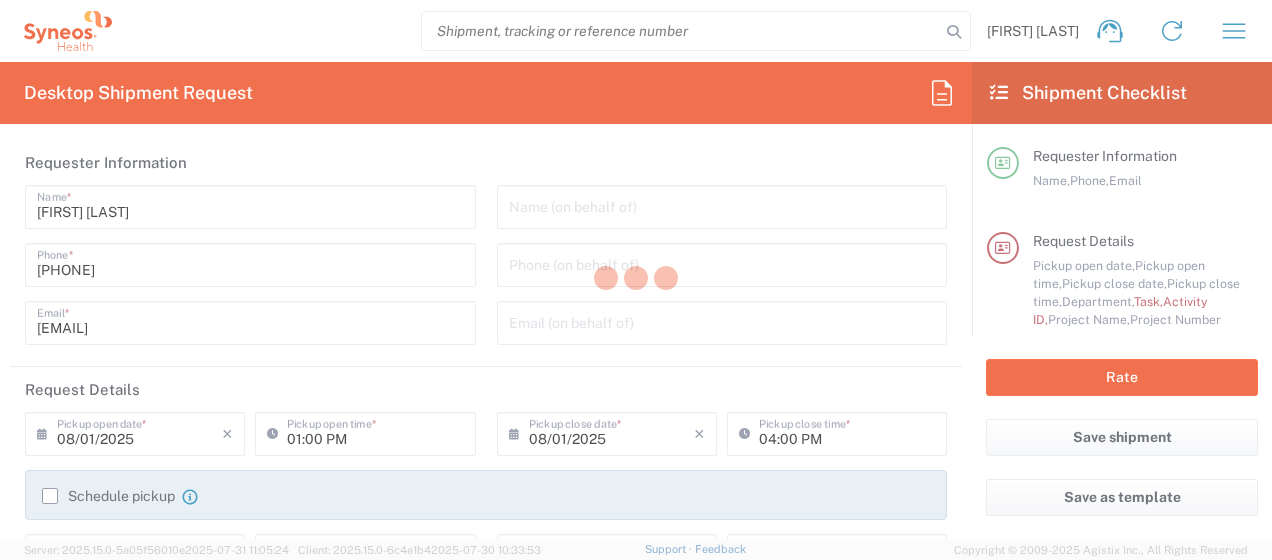 type on "4510" 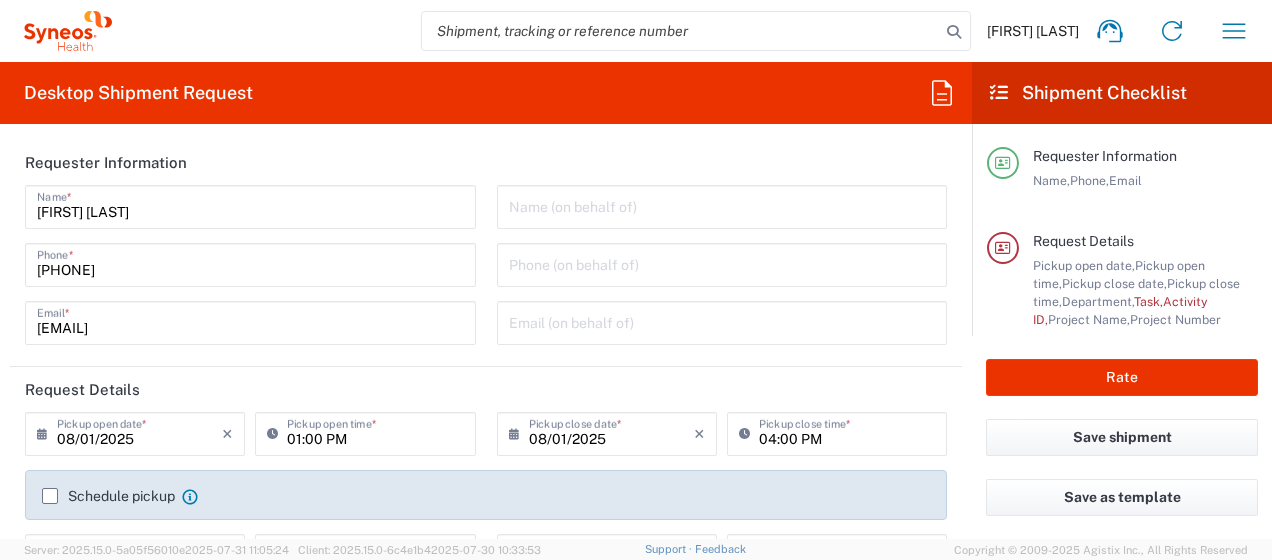 type on "Syneos Health France SARL" 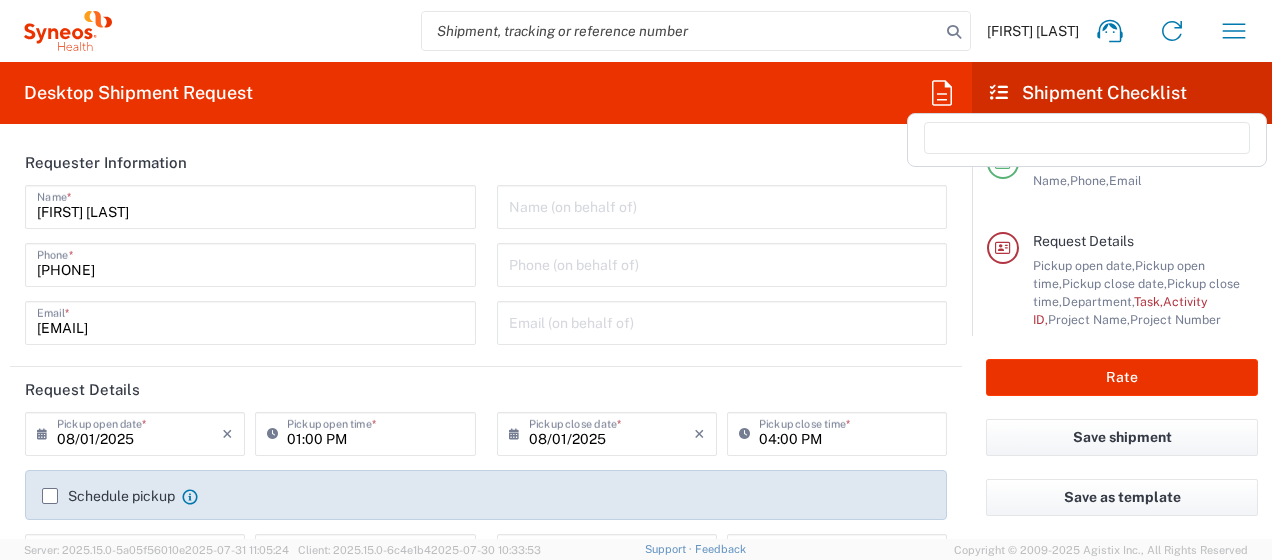 click 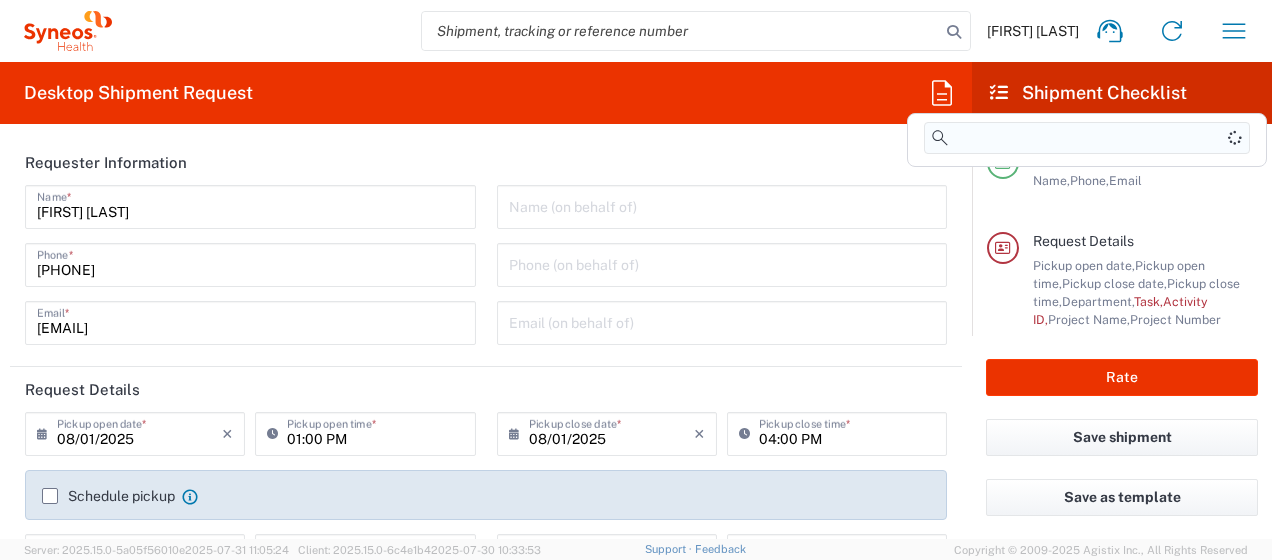click 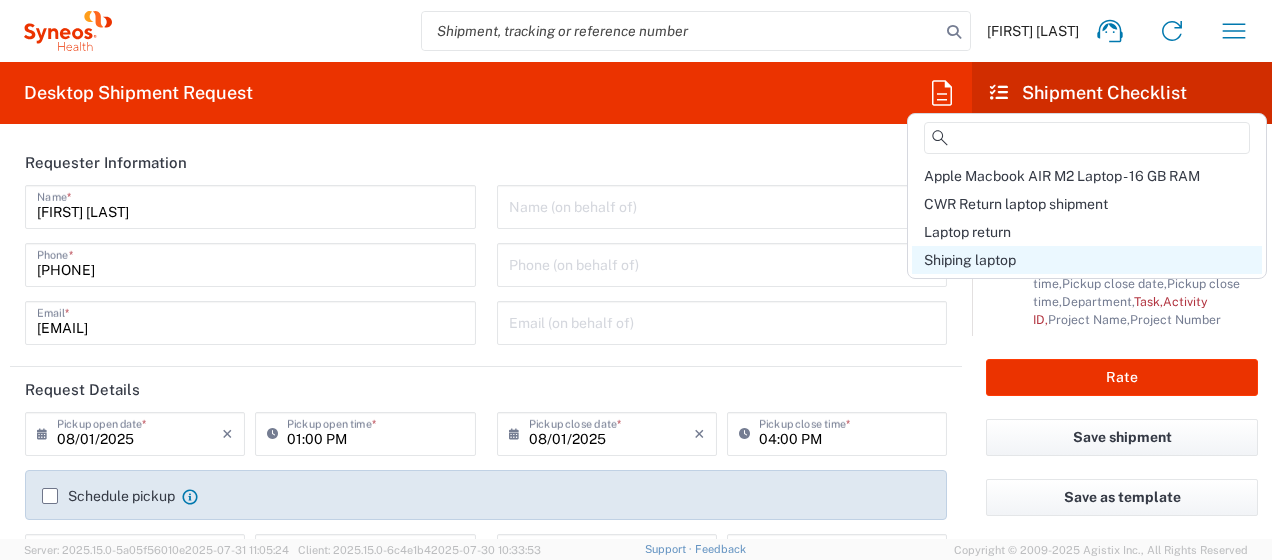 click on "Shiping laptop" 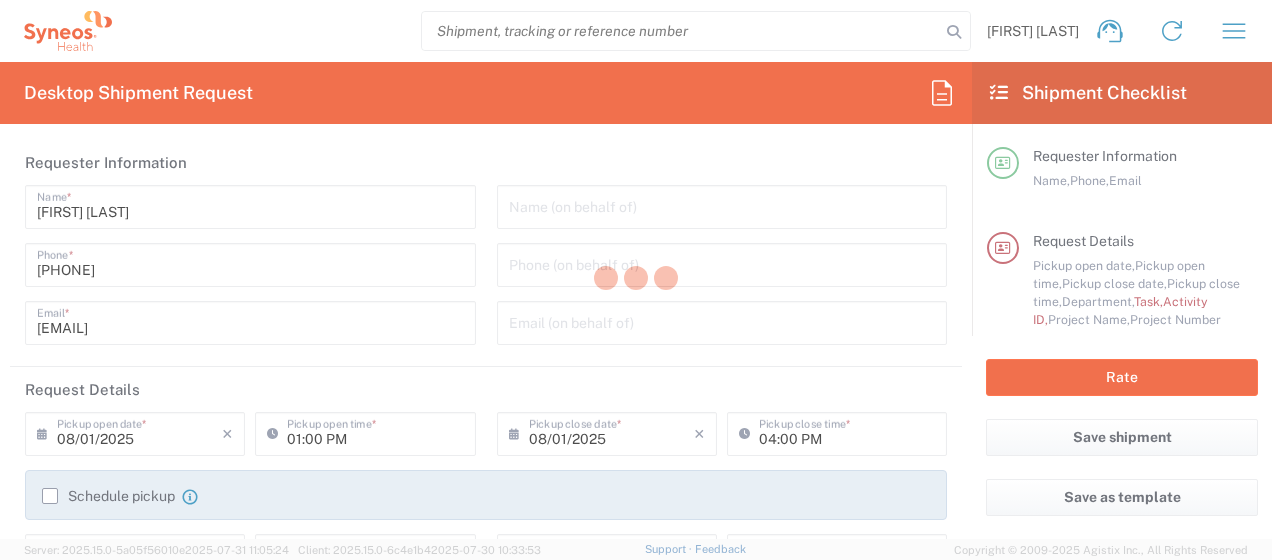 type on "Break/Fix" 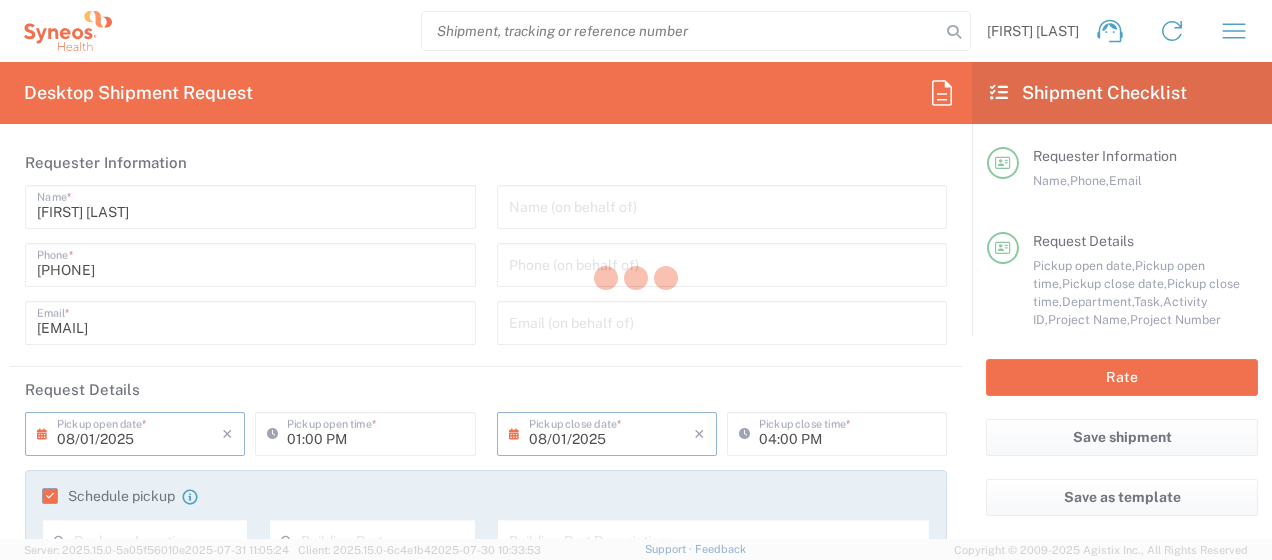 type on "4510 DEPARTMENTAL EXPENSE" 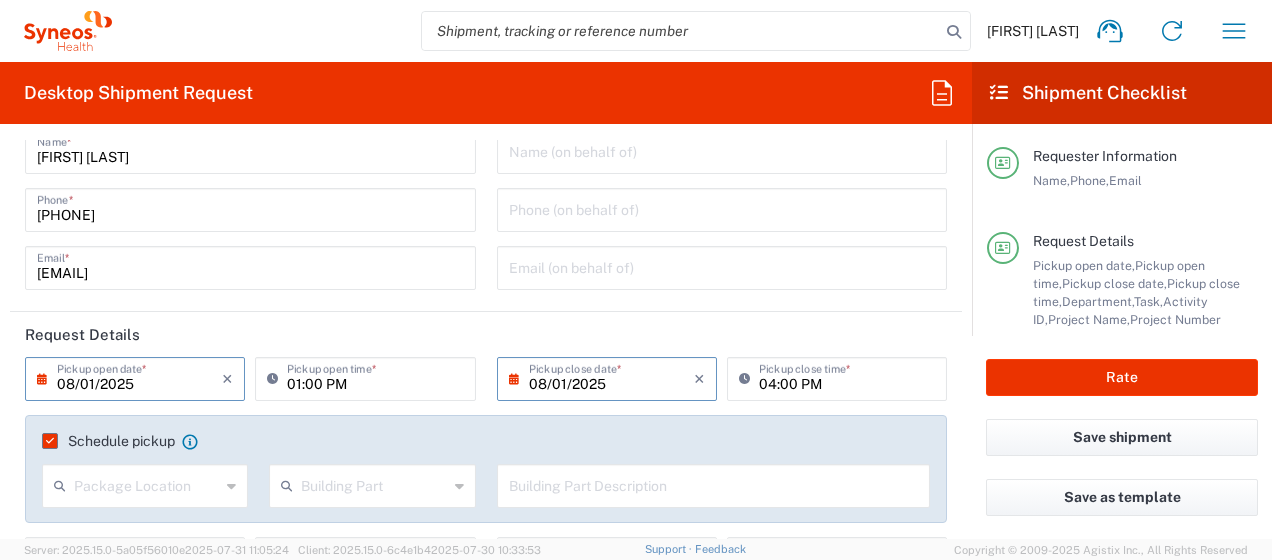 scroll, scrollTop: 57, scrollLeft: 0, axis: vertical 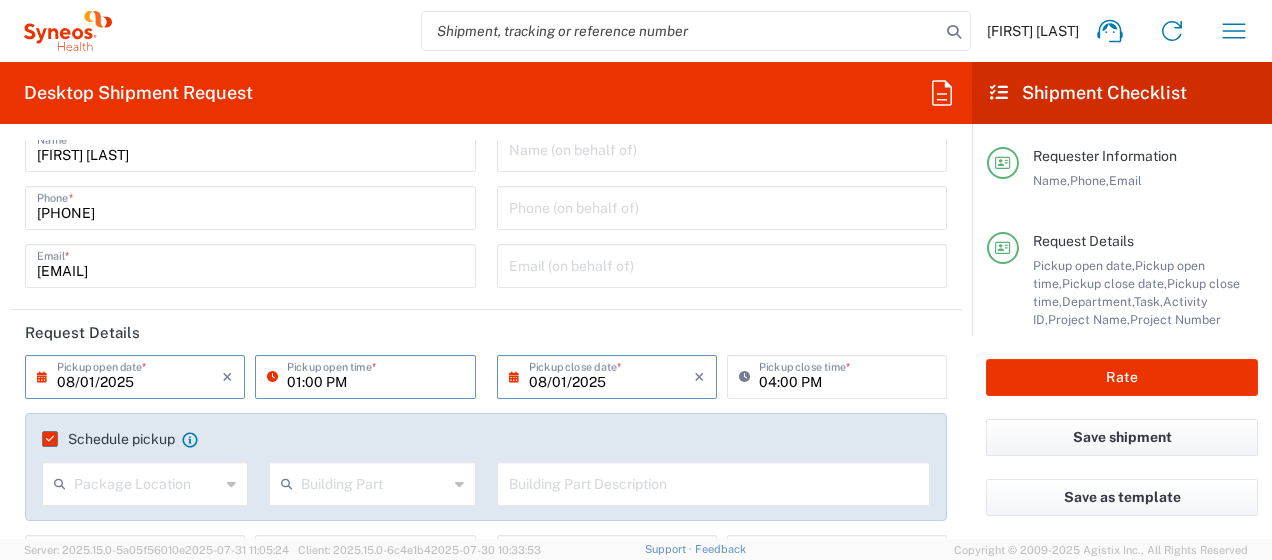 click on "01:00 PM" at bounding box center [375, 375] 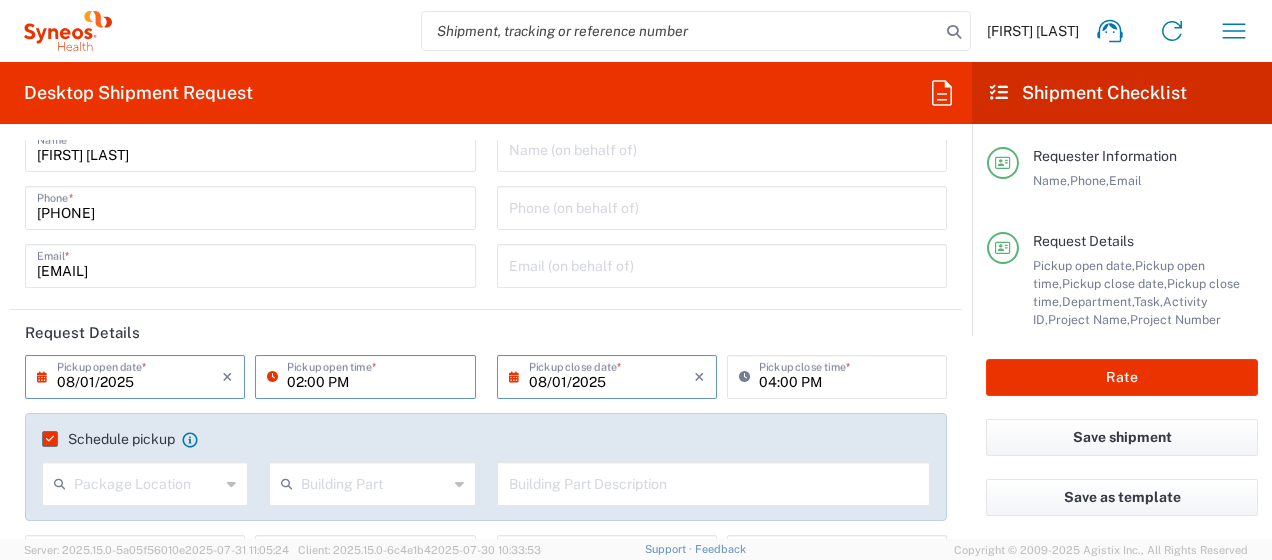 type on "02:00 PM" 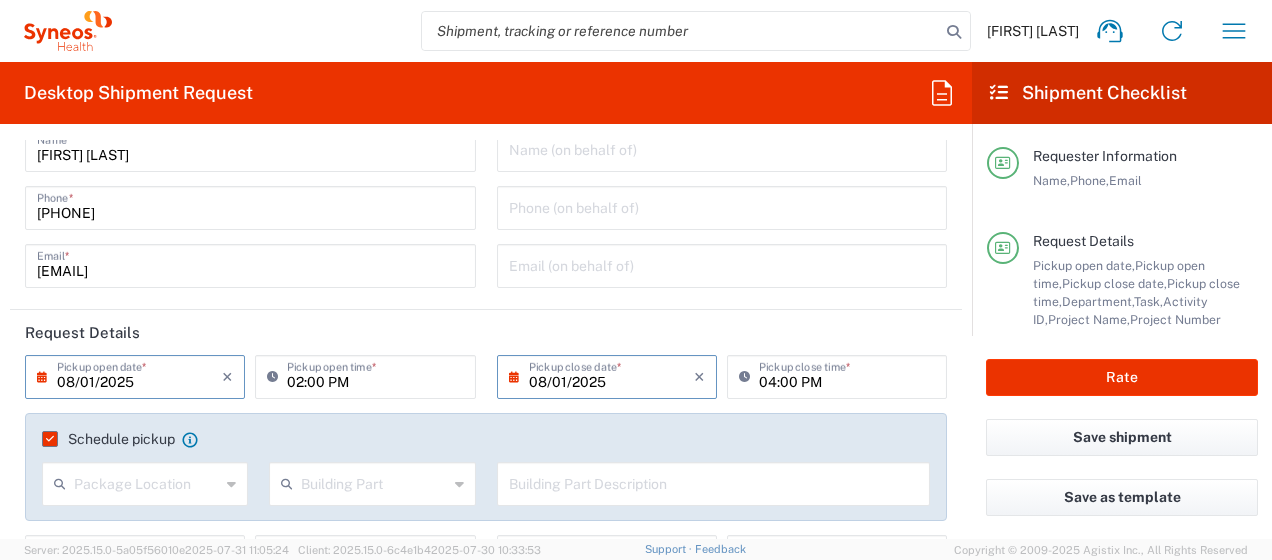 click on "Schedule pickup" 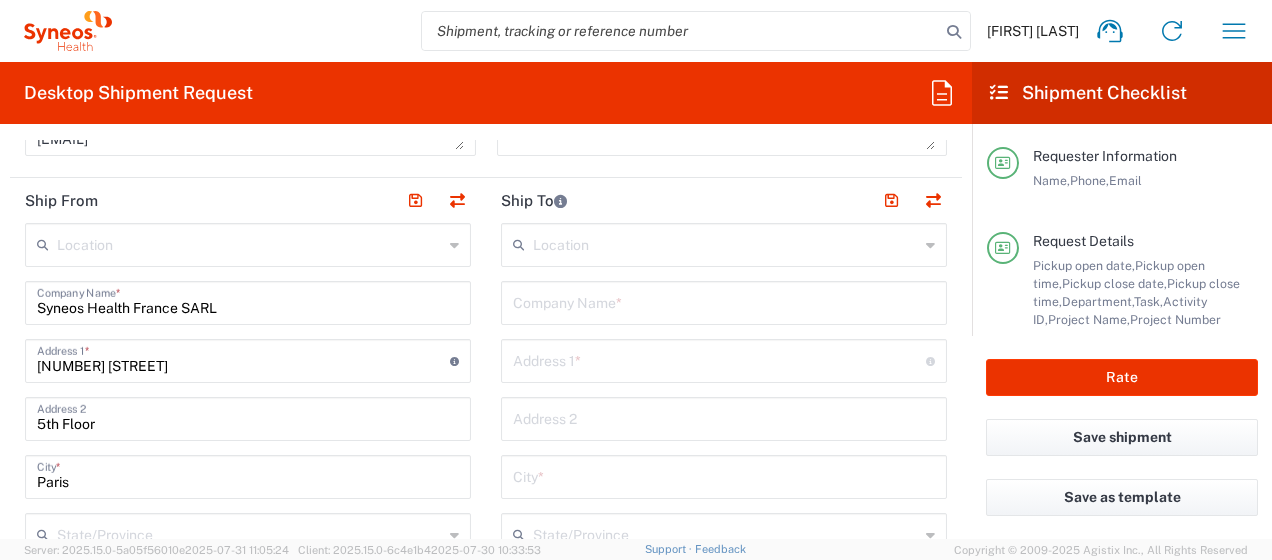 scroll, scrollTop: 860, scrollLeft: 0, axis: vertical 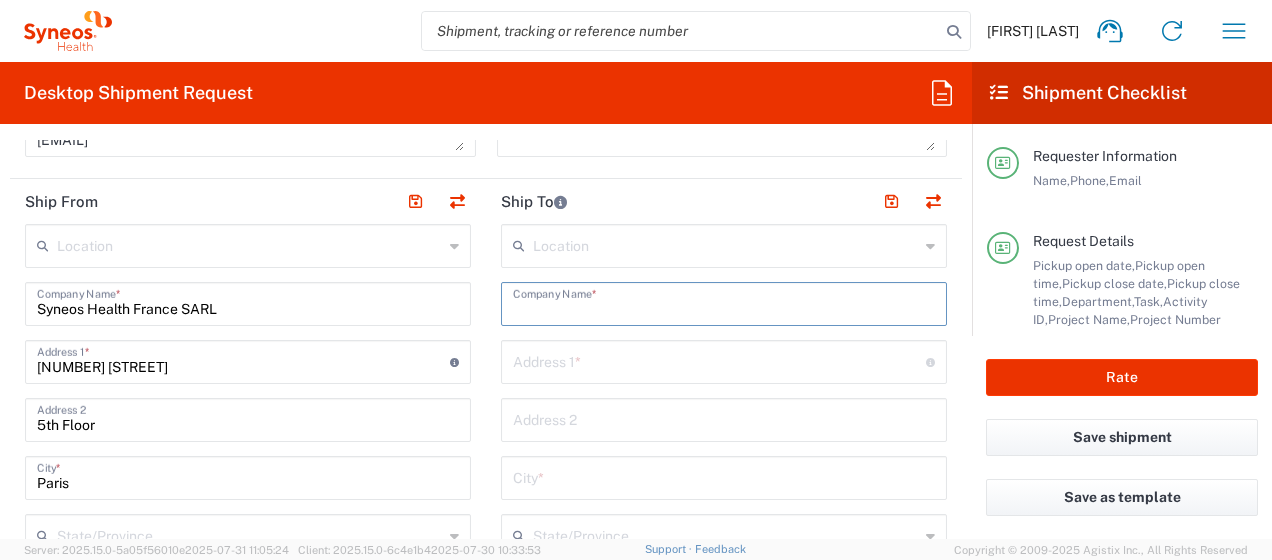 click at bounding box center (724, 302) 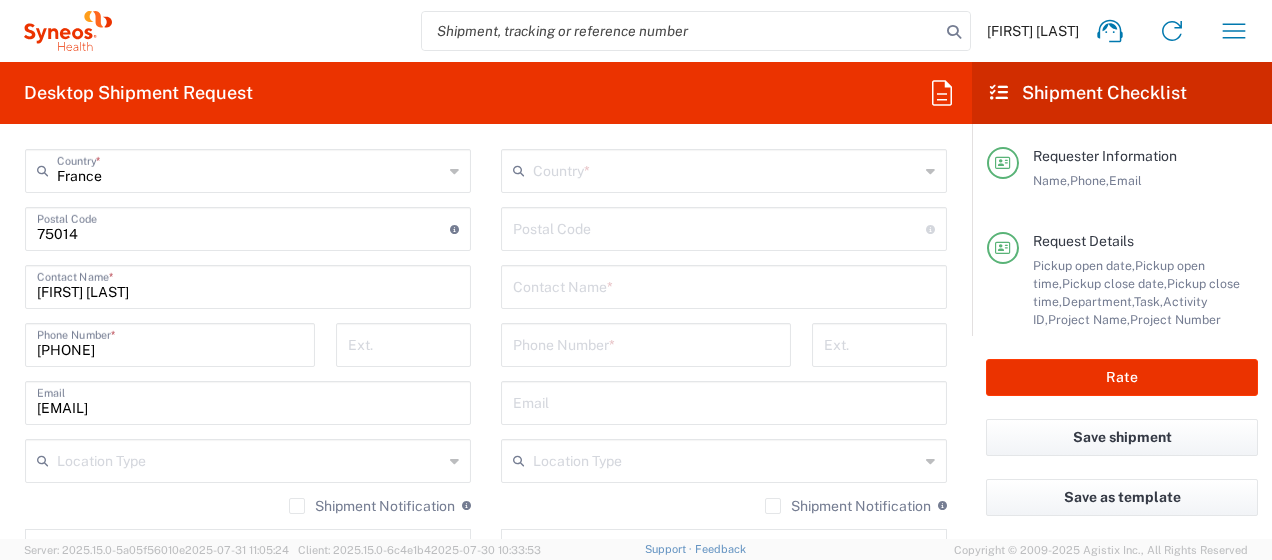 scroll, scrollTop: 1284, scrollLeft: 0, axis: vertical 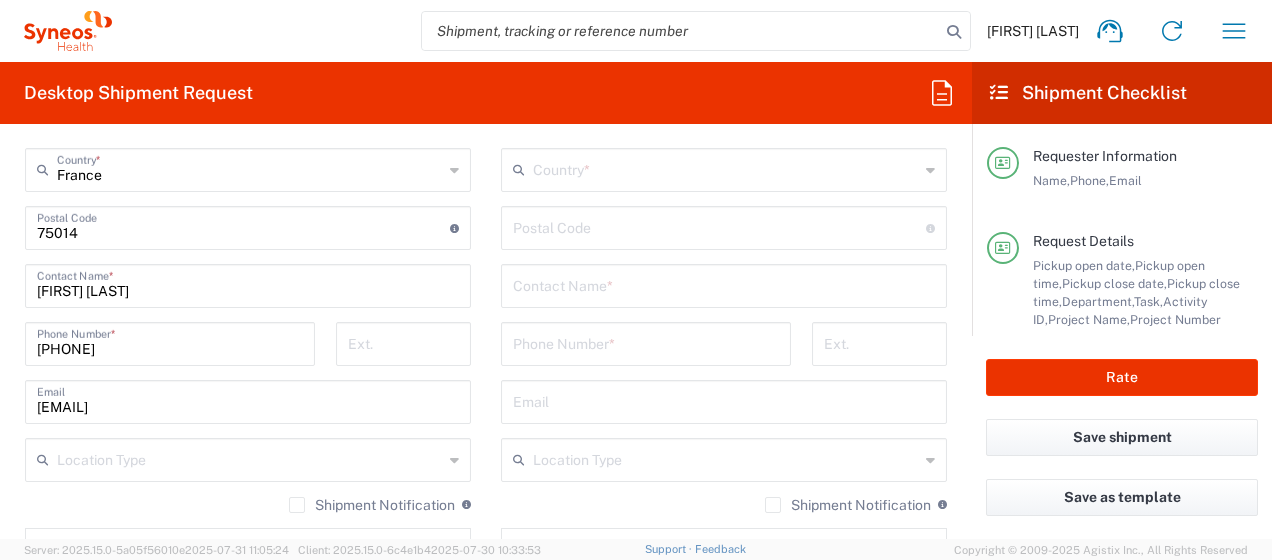 type on "Samir Amouneh" 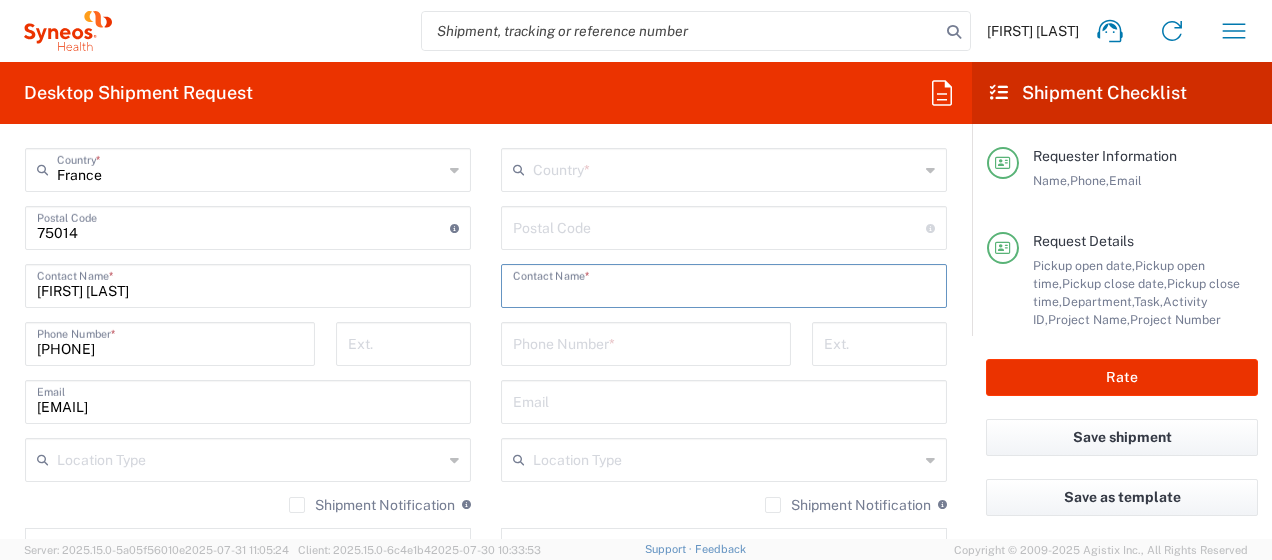 click at bounding box center (724, 284) 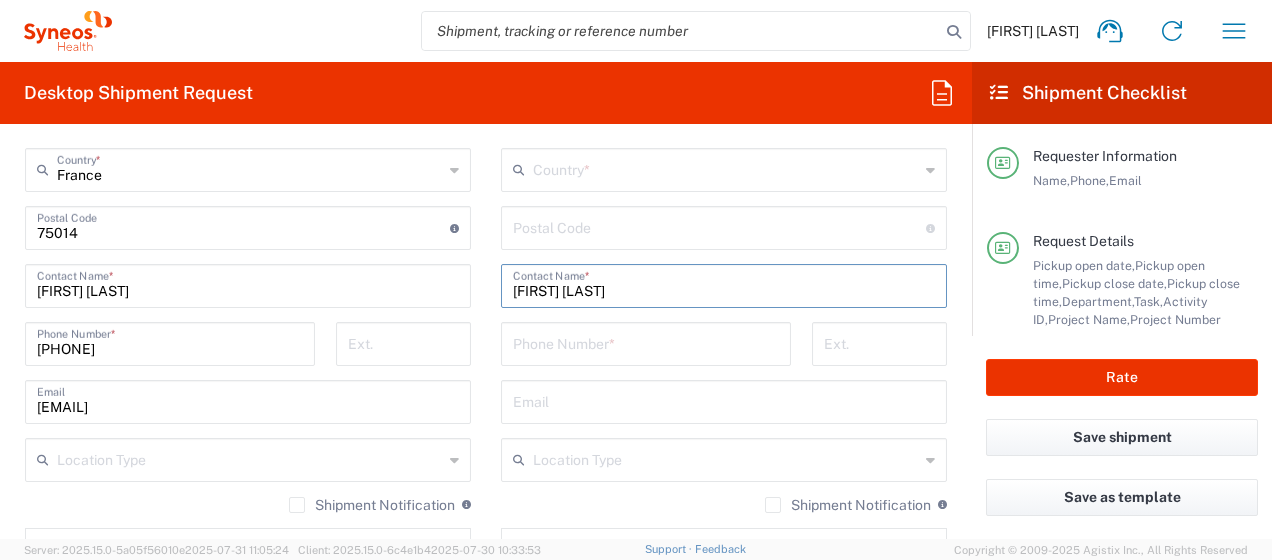 type on "Samir Amouneh" 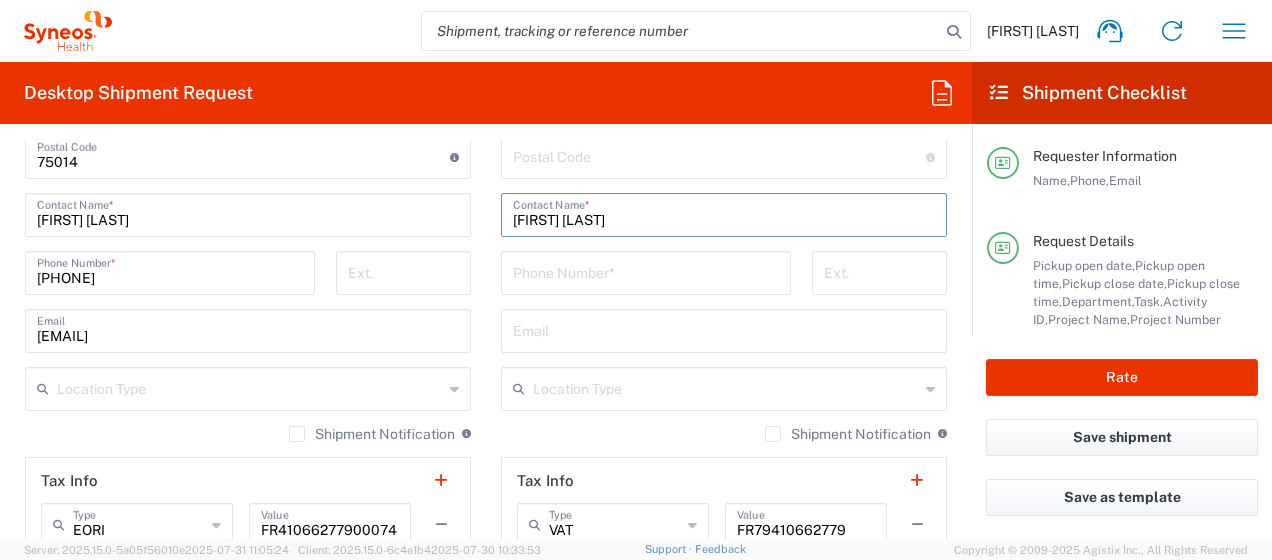 scroll, scrollTop: 1359, scrollLeft: 0, axis: vertical 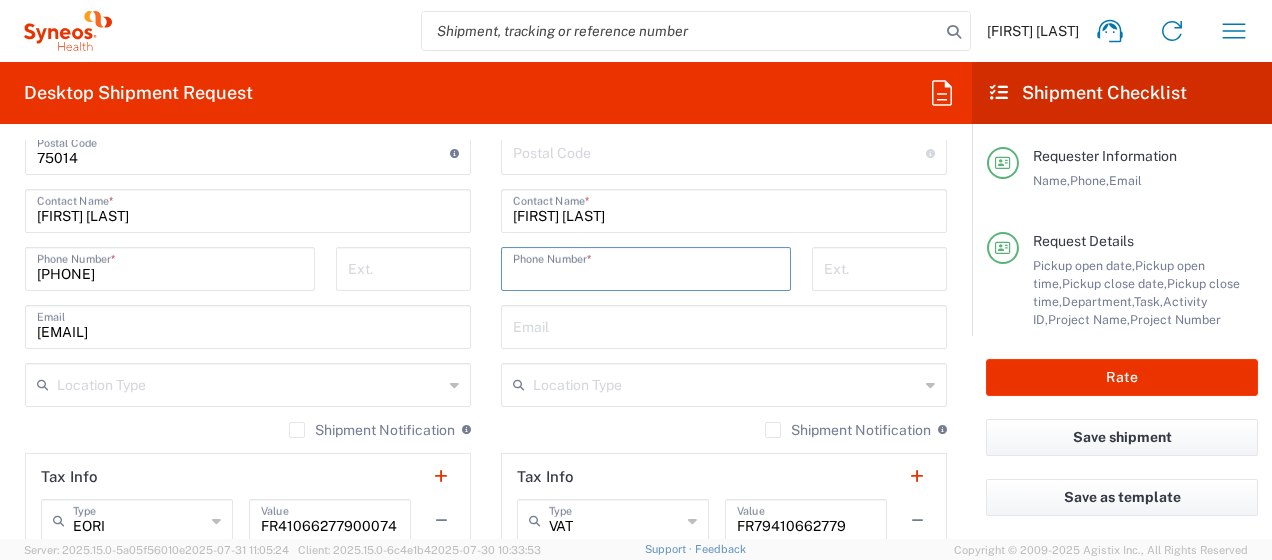 click at bounding box center [646, 267] 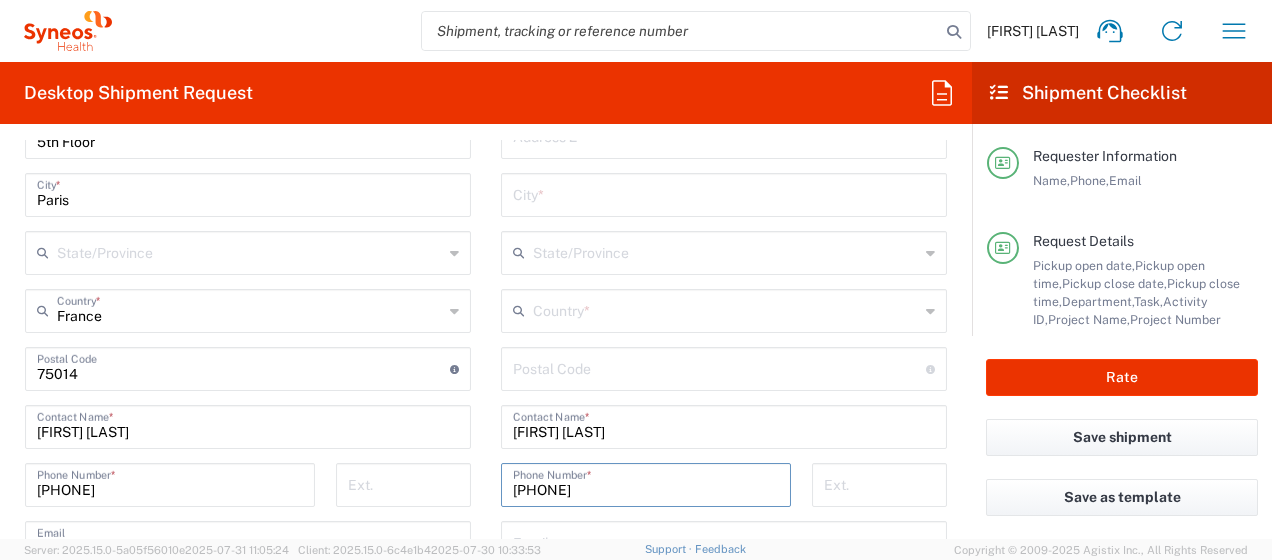 scroll, scrollTop: 1141, scrollLeft: 0, axis: vertical 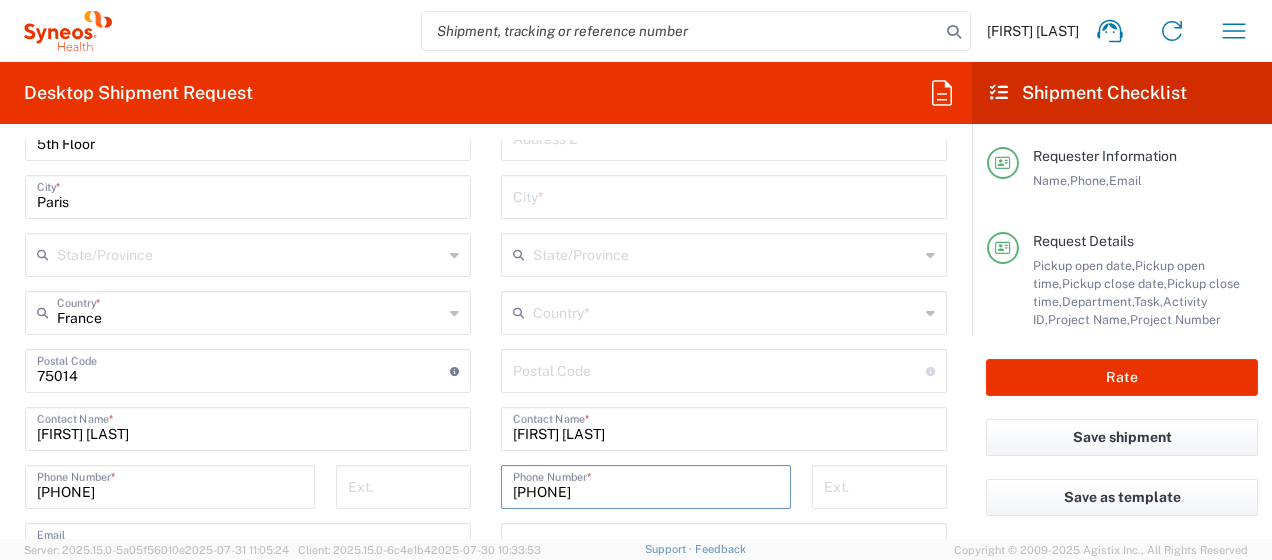 type on "+420 737 982 176" 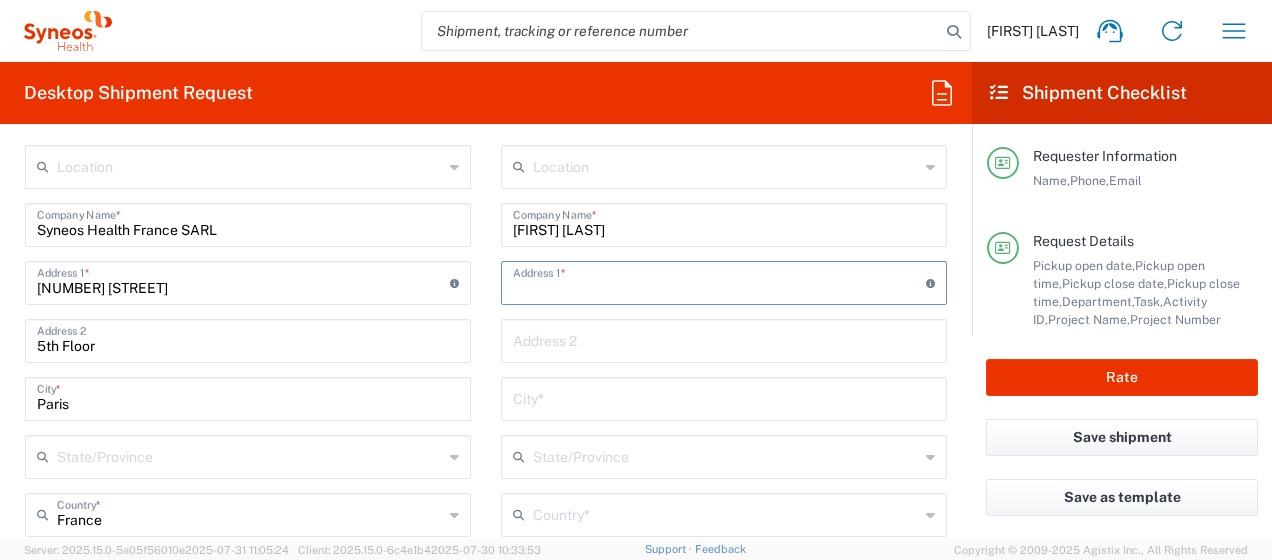 click at bounding box center (719, 281) 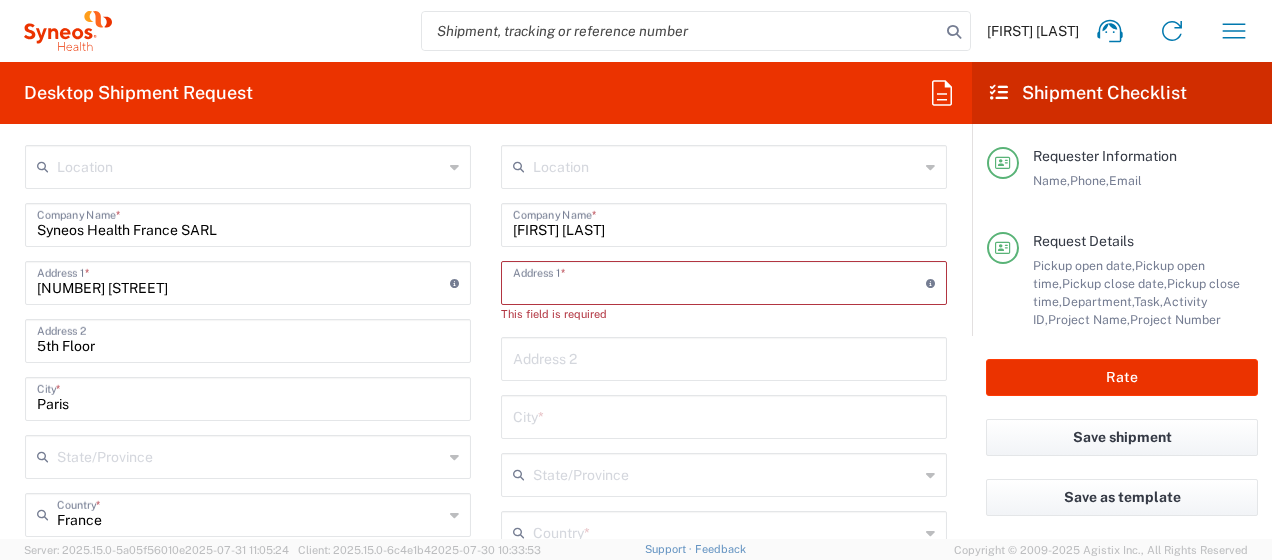 paste on "Lipova 464" 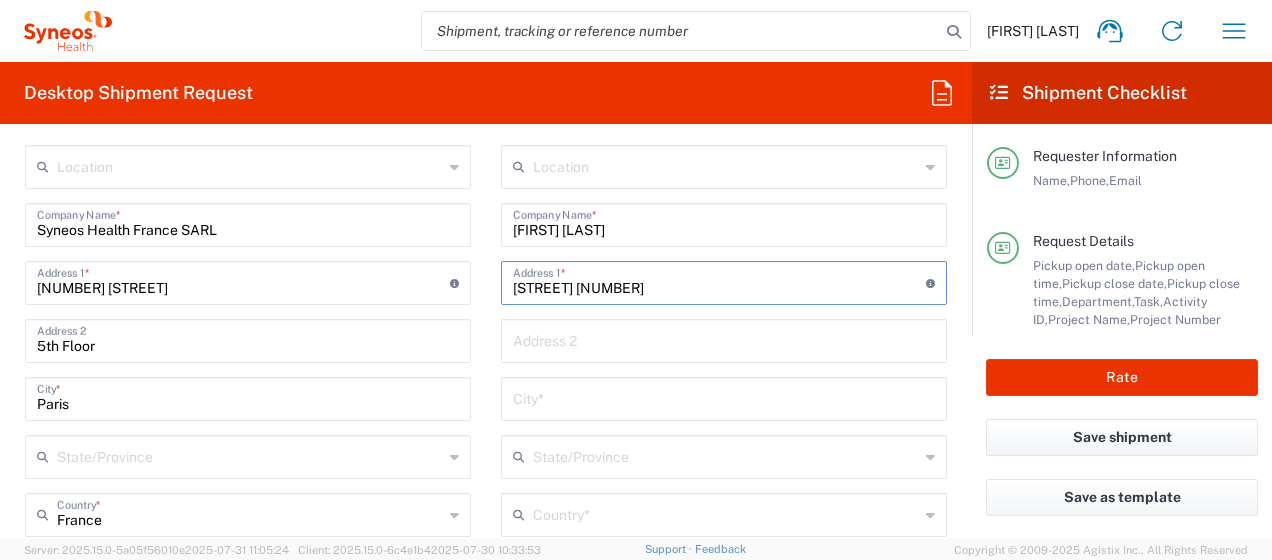 type on "Lipova 464" 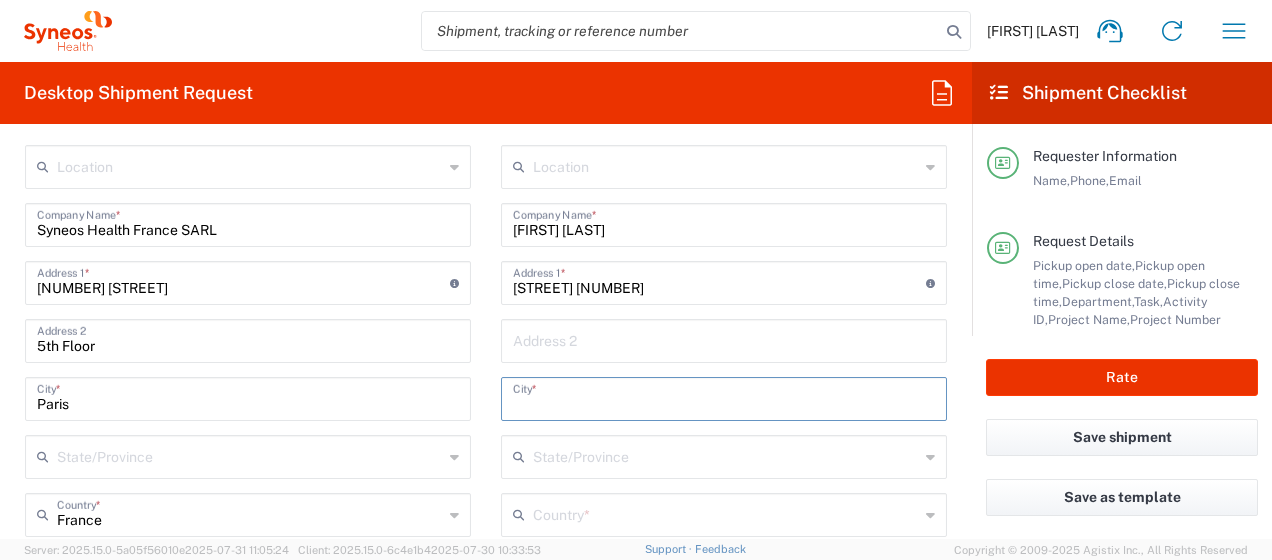 click at bounding box center (724, 397) 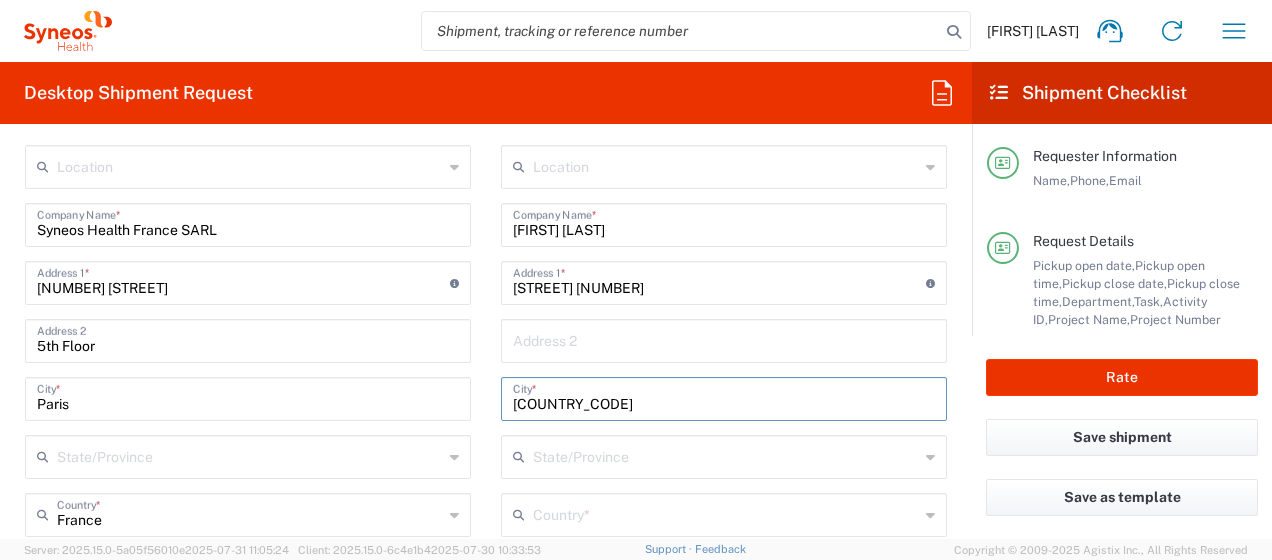 type on "c" 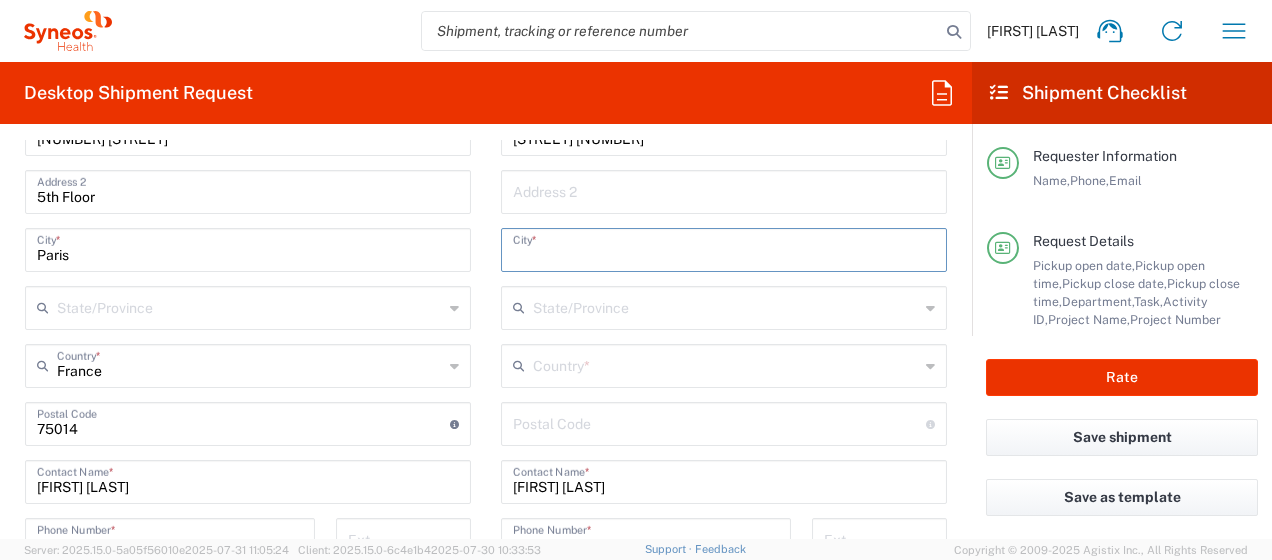 scroll, scrollTop: 1089, scrollLeft: 0, axis: vertical 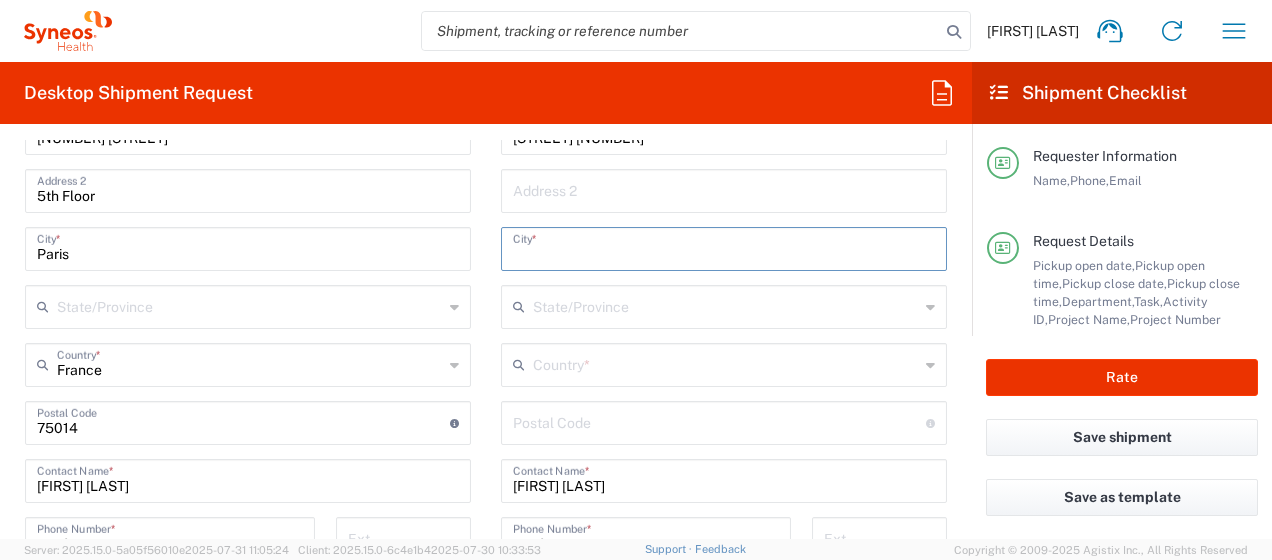 paste on "Velká Dobrá" 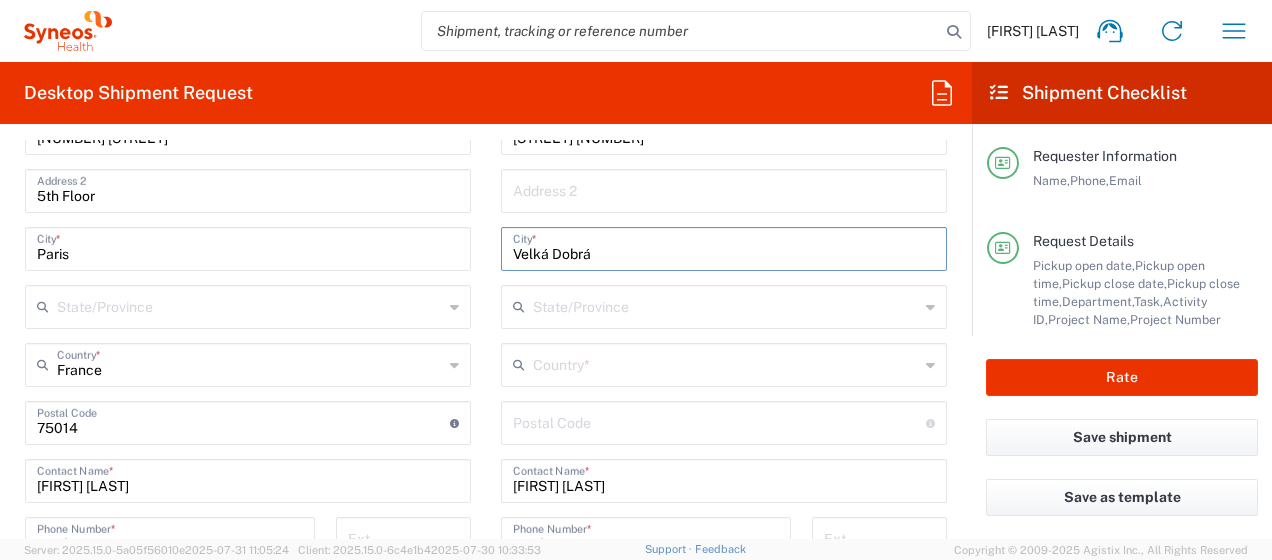 type on "Velká Dobrá" 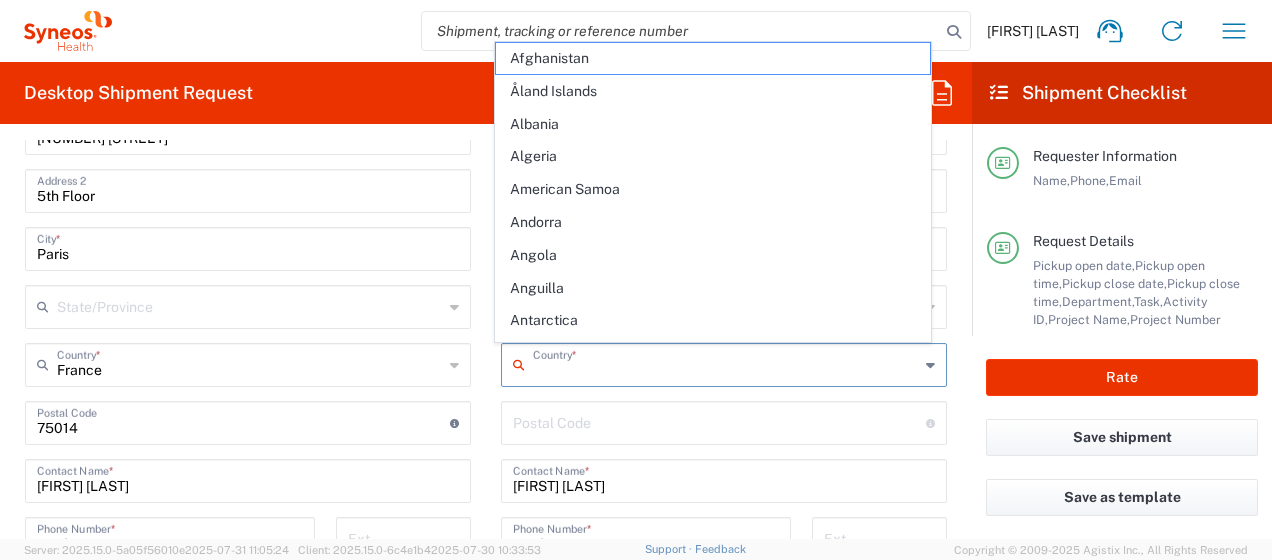 click at bounding box center (726, 363) 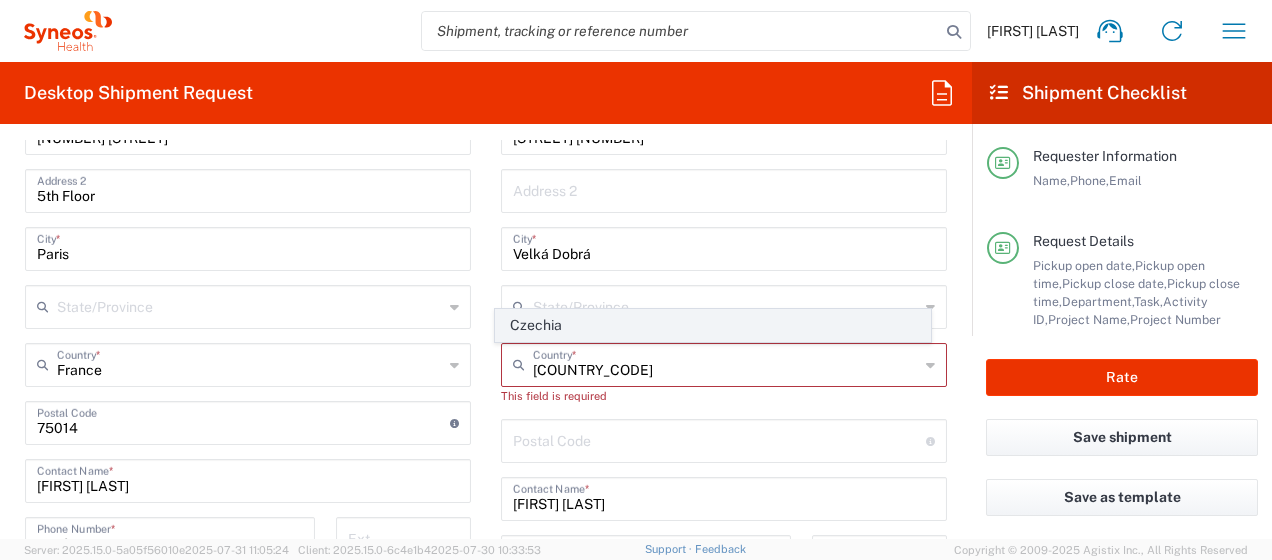 click on "Czechia" 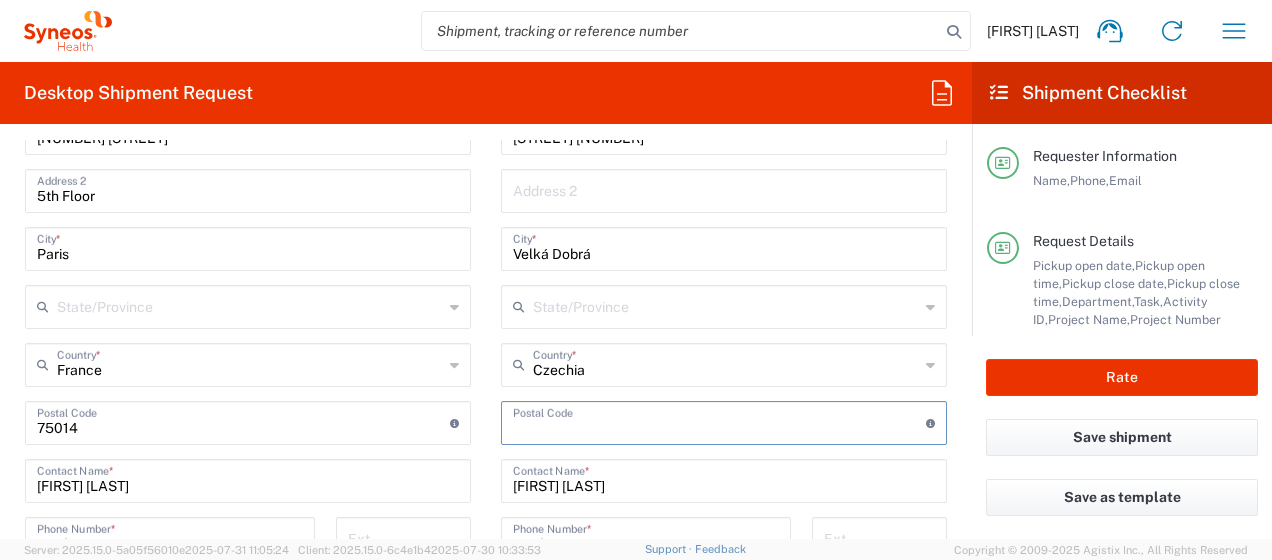 click at bounding box center [719, 421] 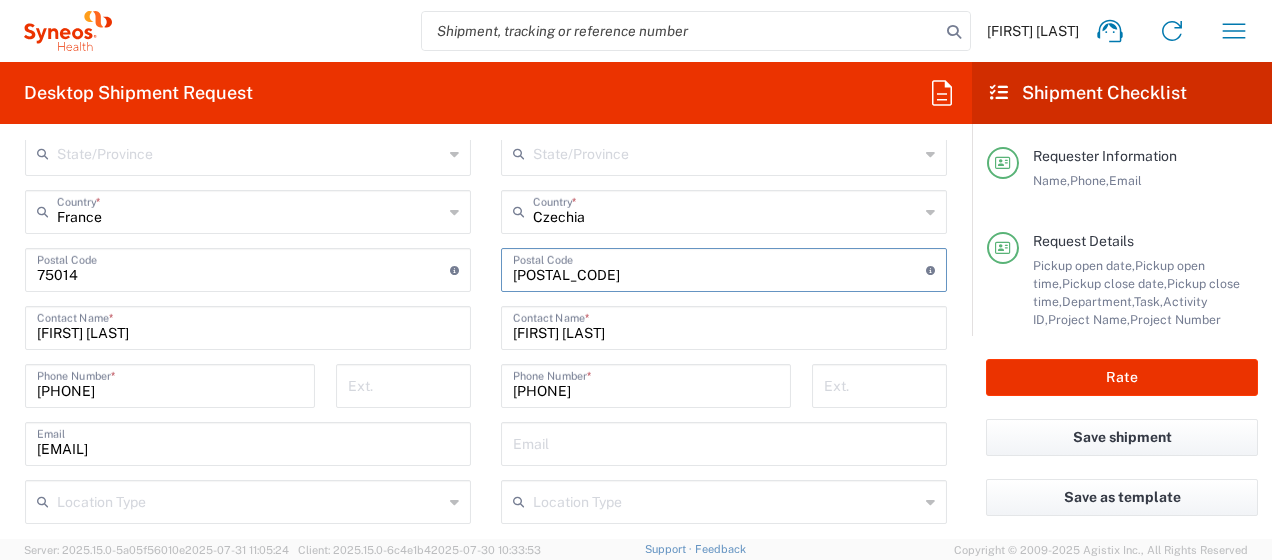 scroll, scrollTop: 1243, scrollLeft: 0, axis: vertical 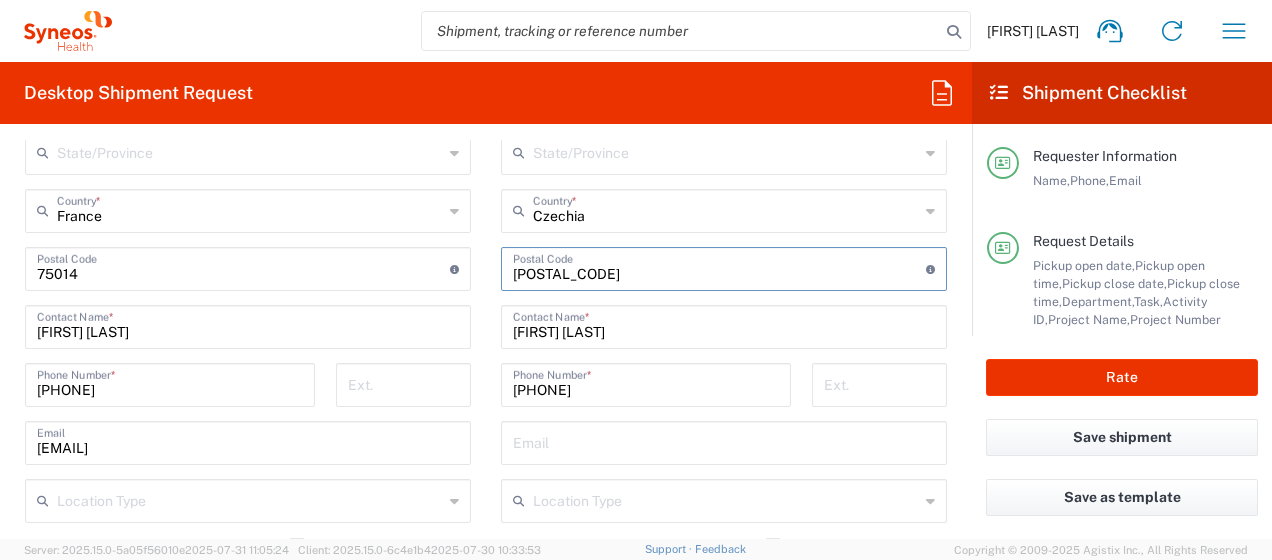 type on "273 61" 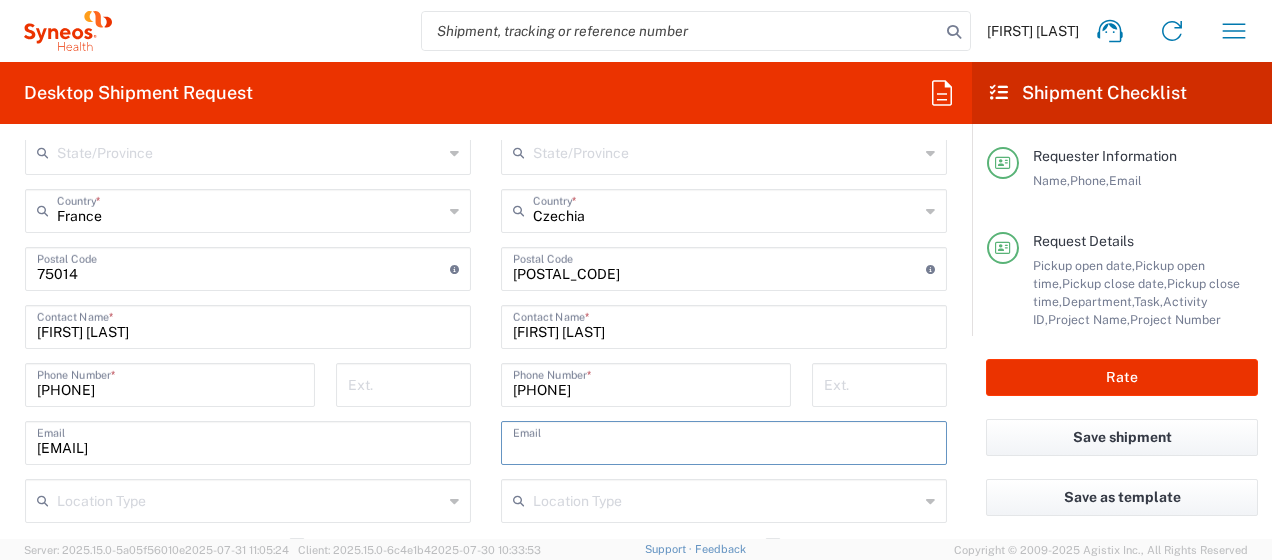 click at bounding box center [724, 441] 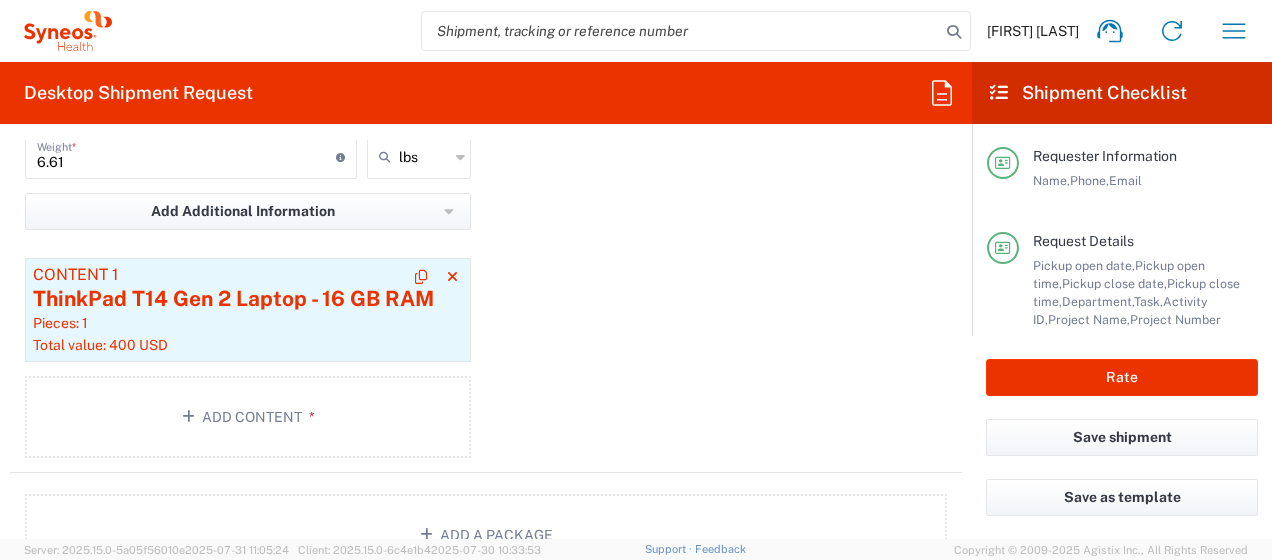 scroll, scrollTop: 2241, scrollLeft: 0, axis: vertical 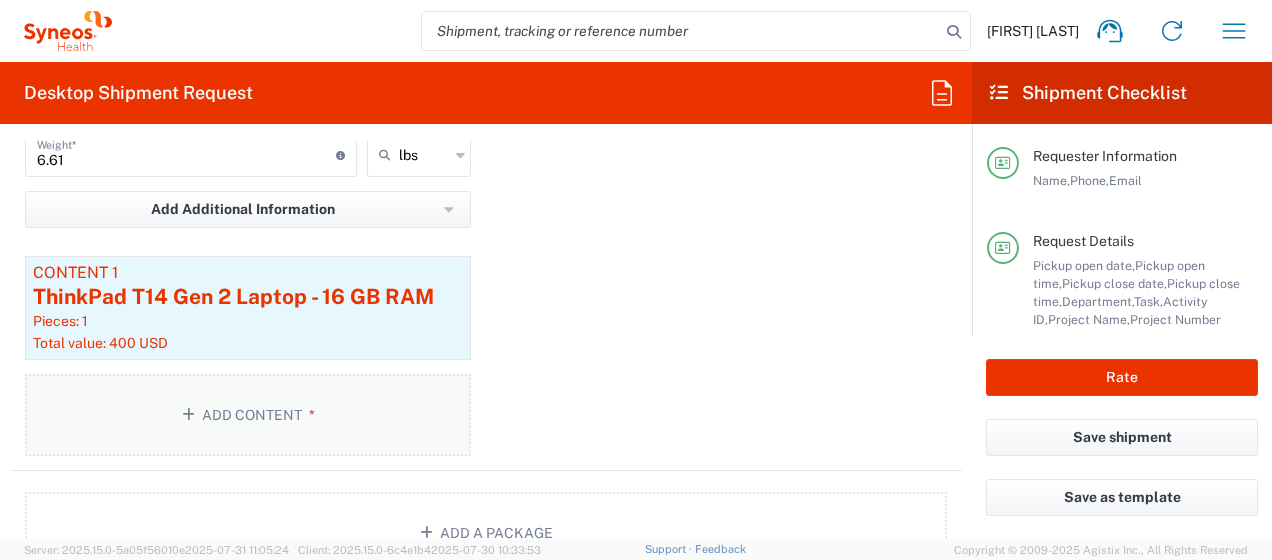 type on "syriamop35@hotmail.com" 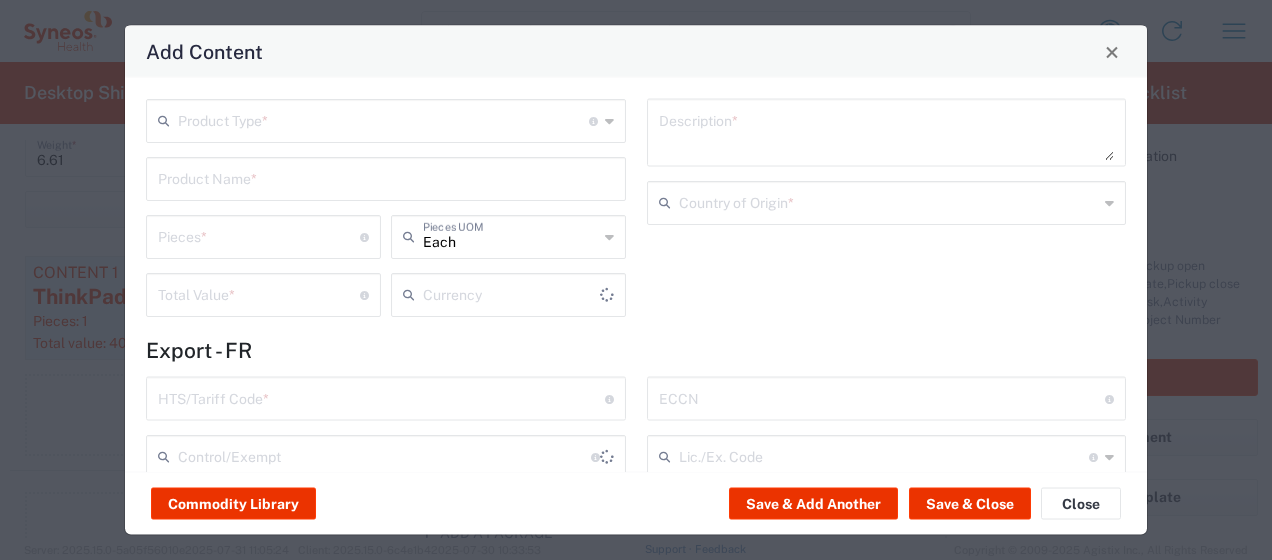 type on "US Dollar" 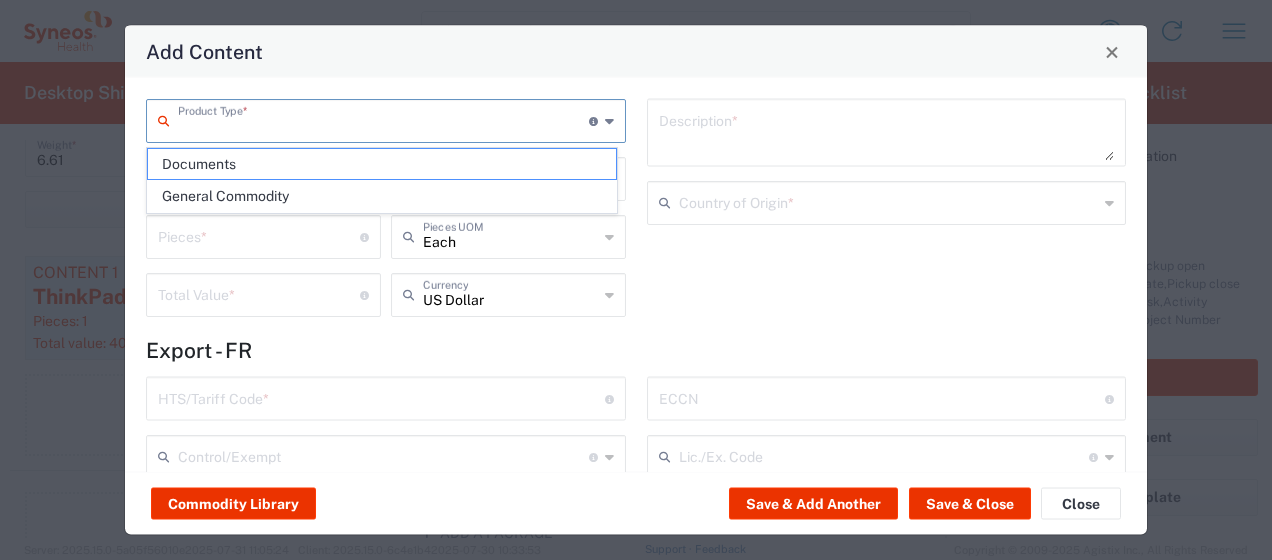 click at bounding box center [383, 119] 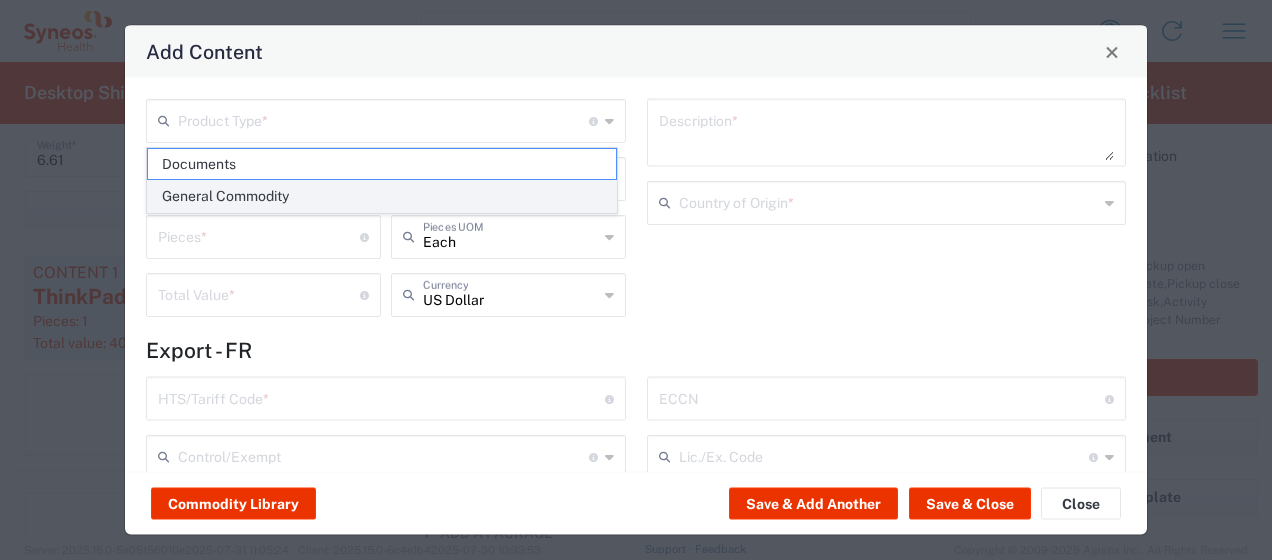 click on "General Commodity" 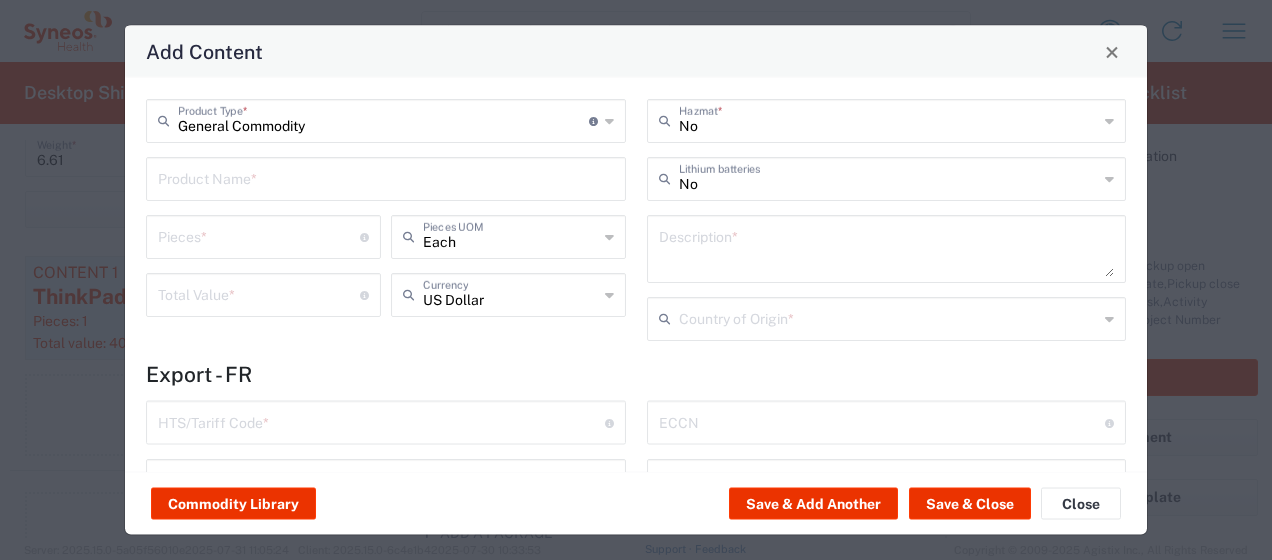 click at bounding box center [386, 177] 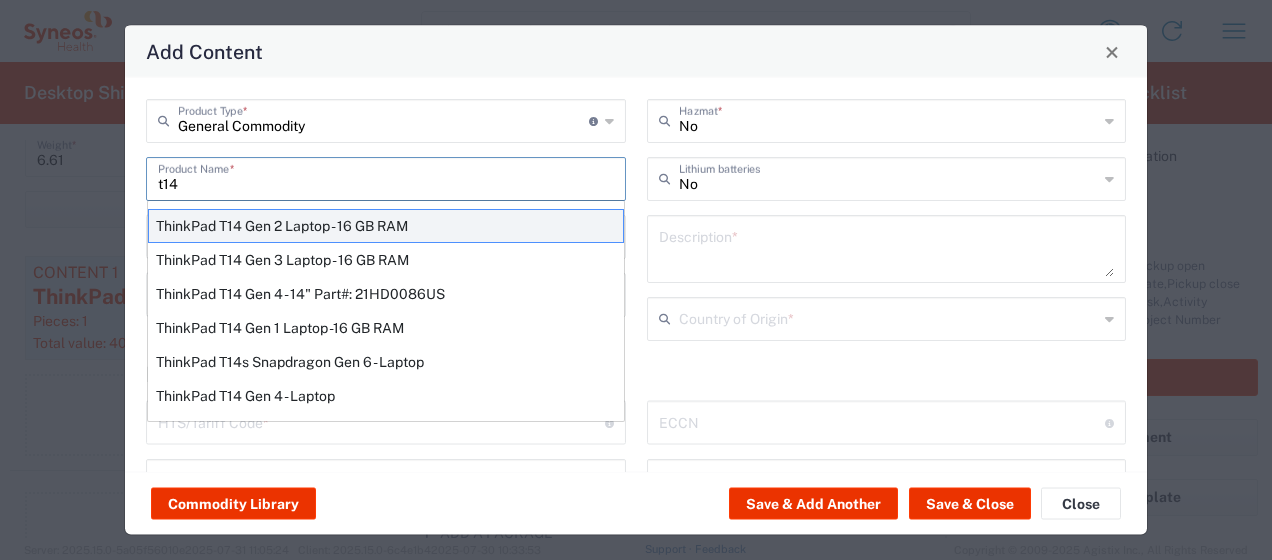 click on "ThinkPad T14 Gen 2 Laptop - 16 GB RAM" at bounding box center (386, 226) 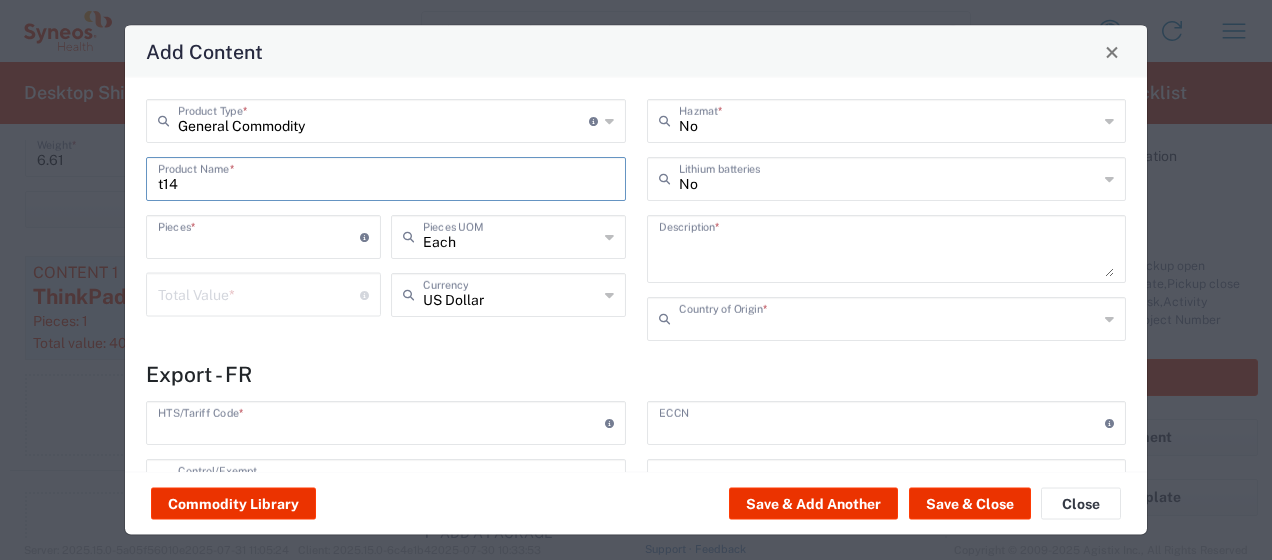 type on "ThinkPad T14 Gen 2 Laptop - 16 GB RAM" 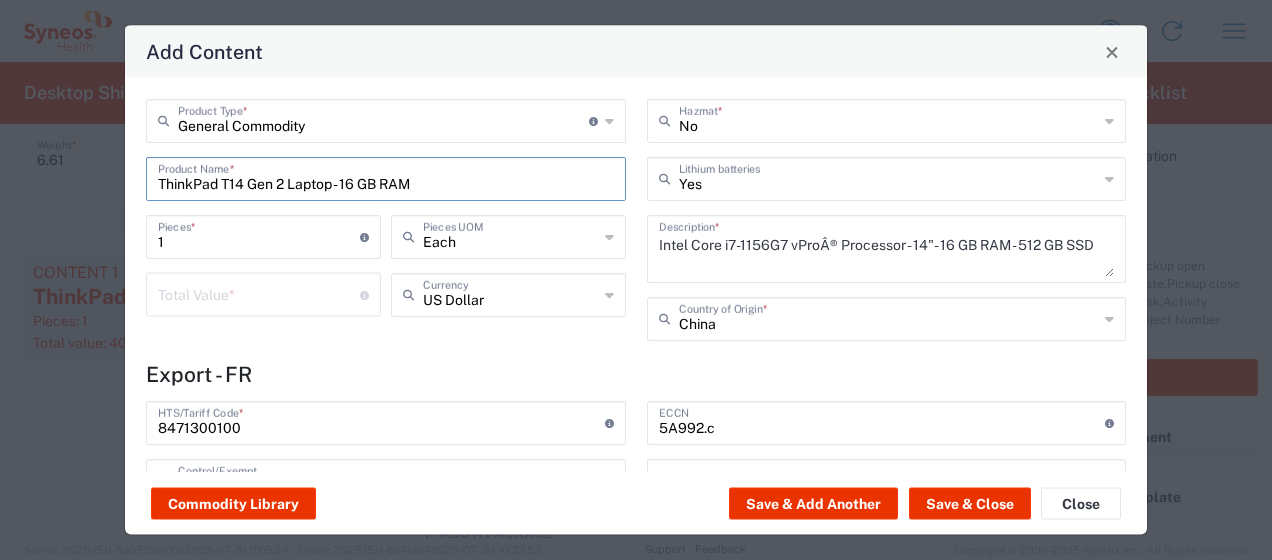 type on "NLR - No License Required" 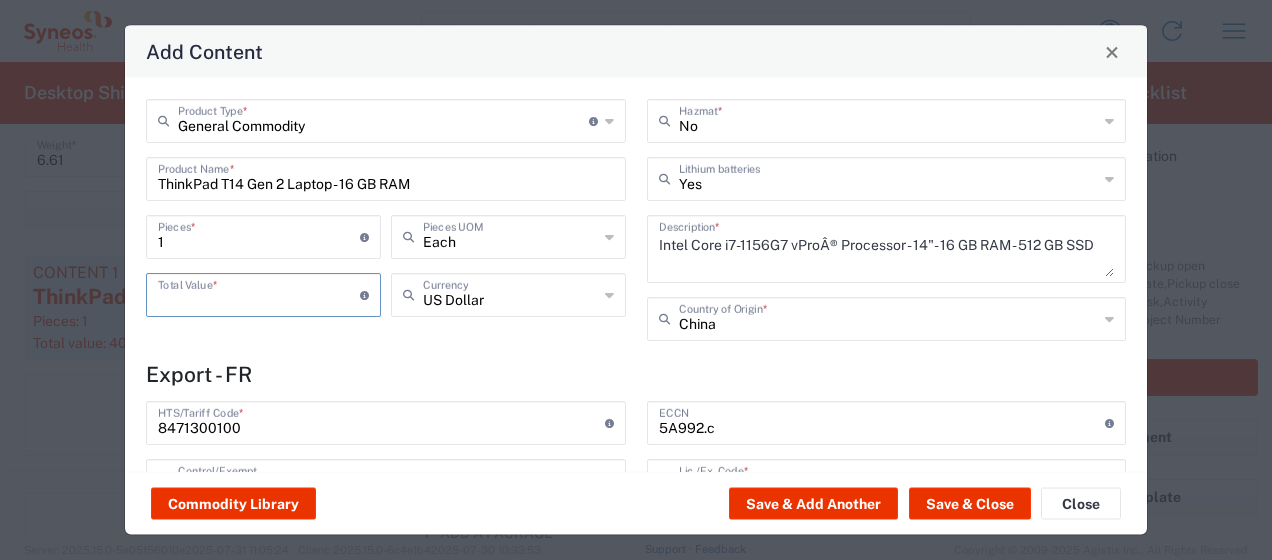 click at bounding box center [259, 293] 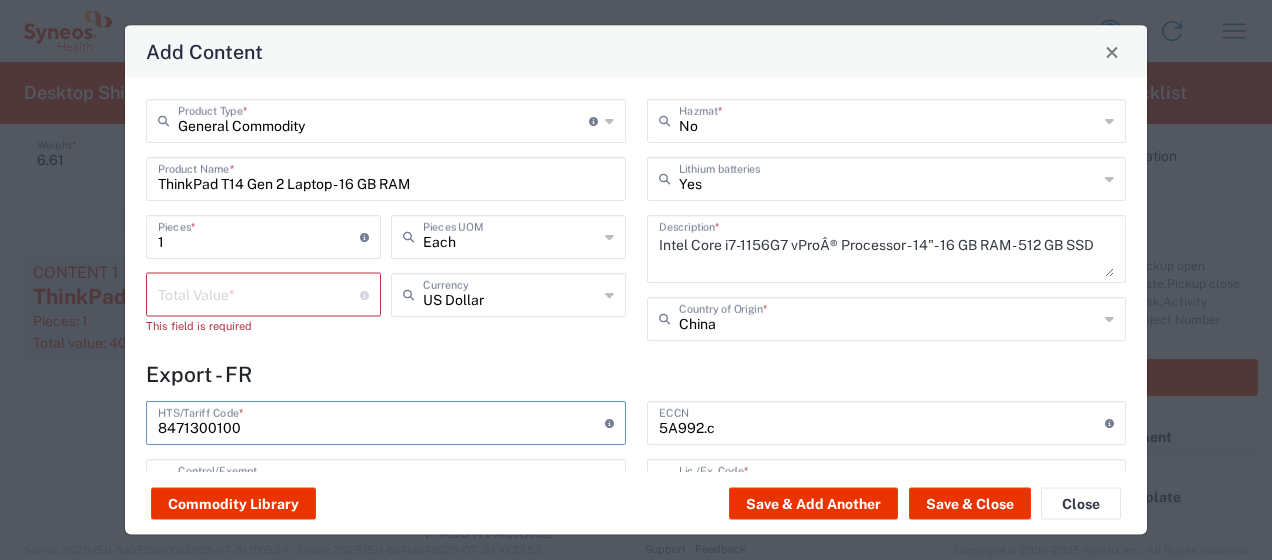 drag, startPoint x: 271, startPoint y: 418, endPoint x: 0, endPoint y: 453, distance: 273.2508 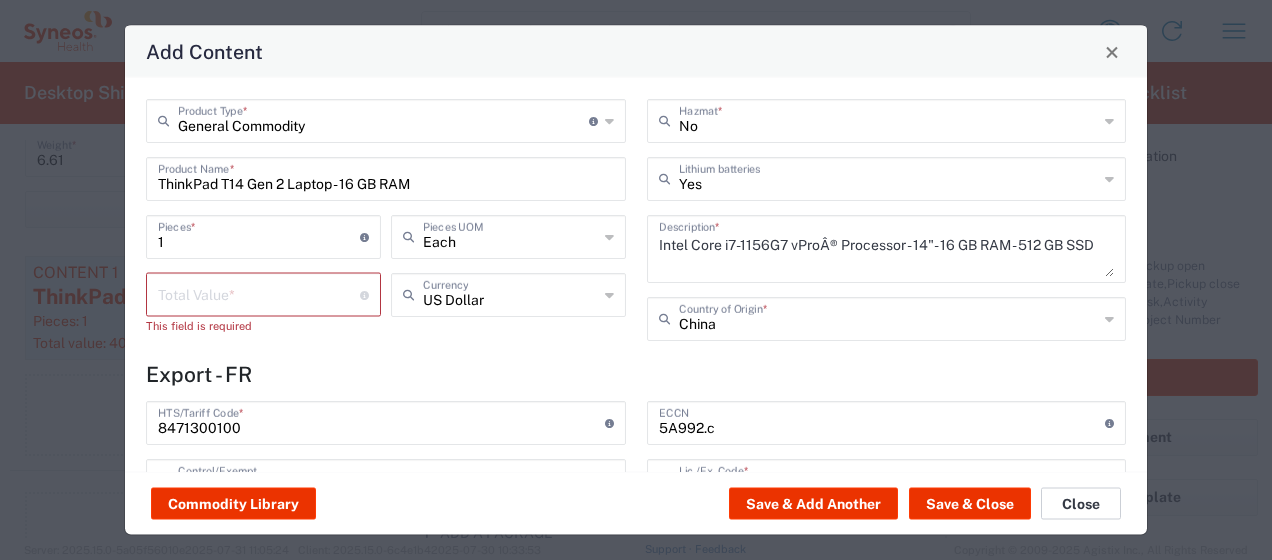 click on "Close" 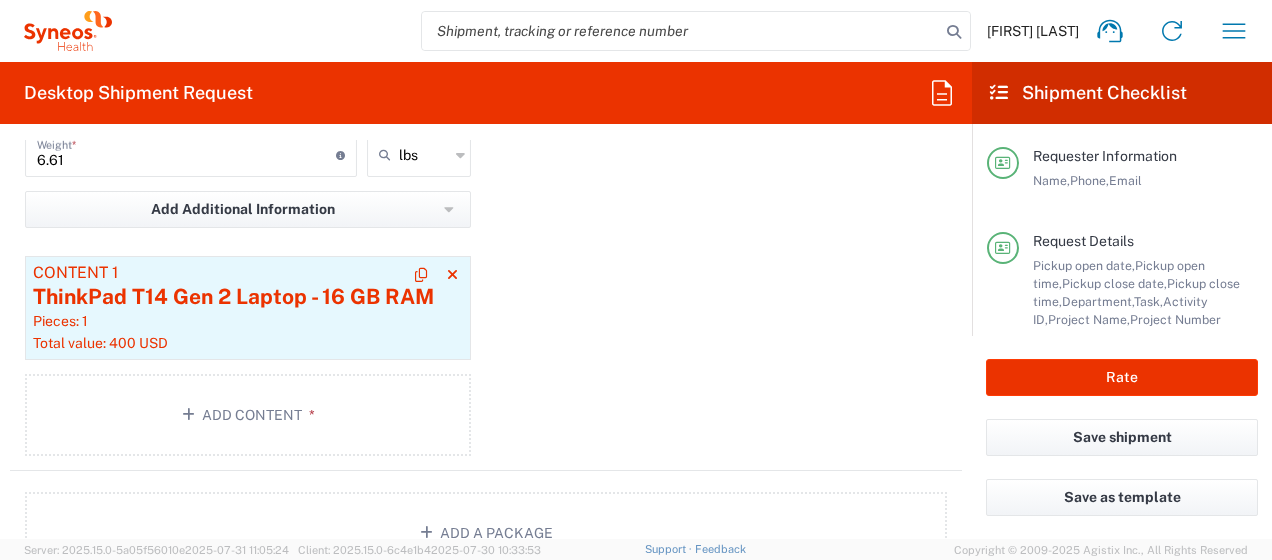click on "Content 1" 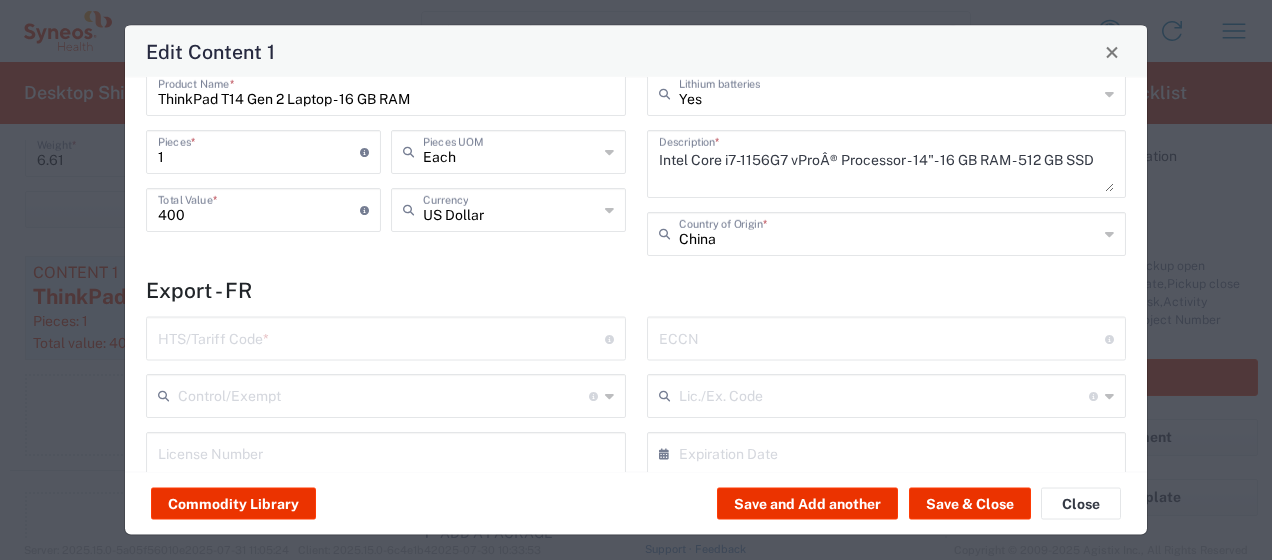 scroll, scrollTop: 86, scrollLeft: 0, axis: vertical 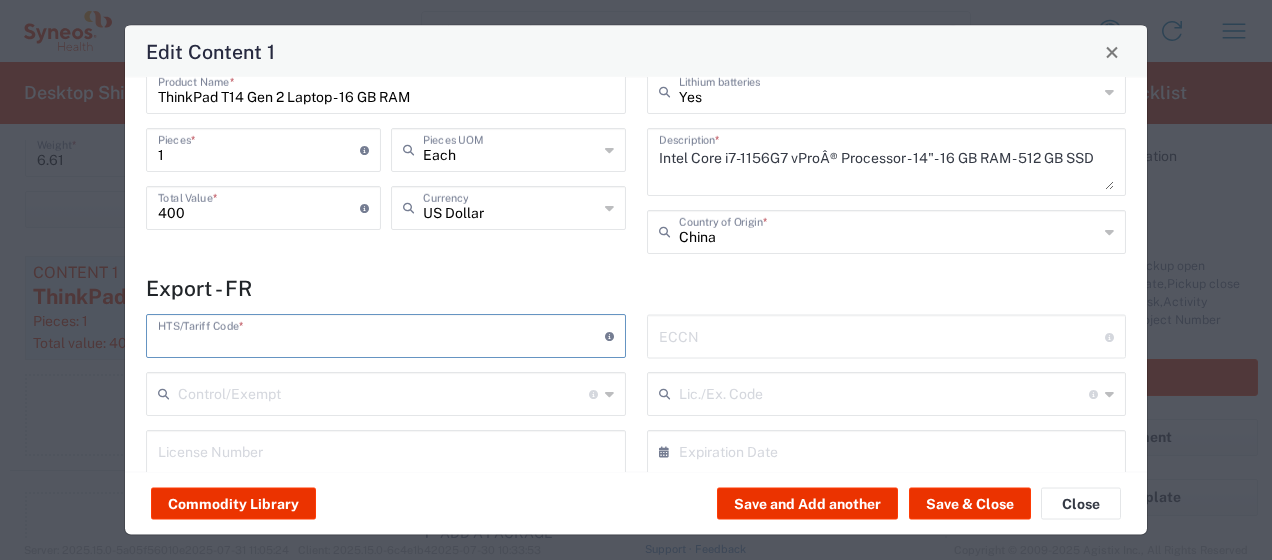 click at bounding box center [381, 335] 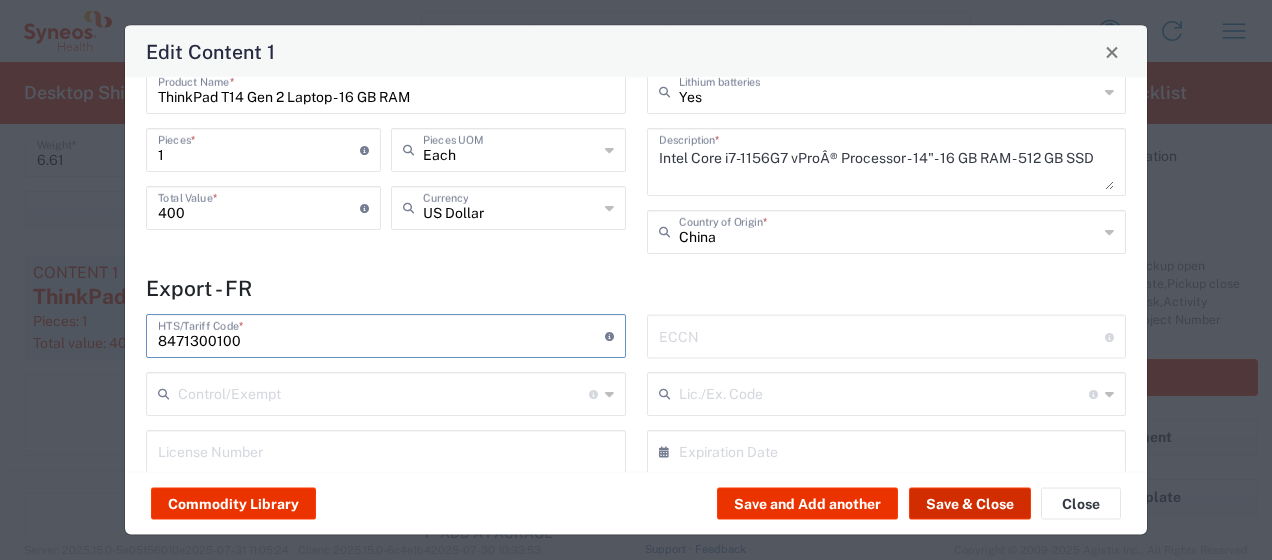 type on "8471300100" 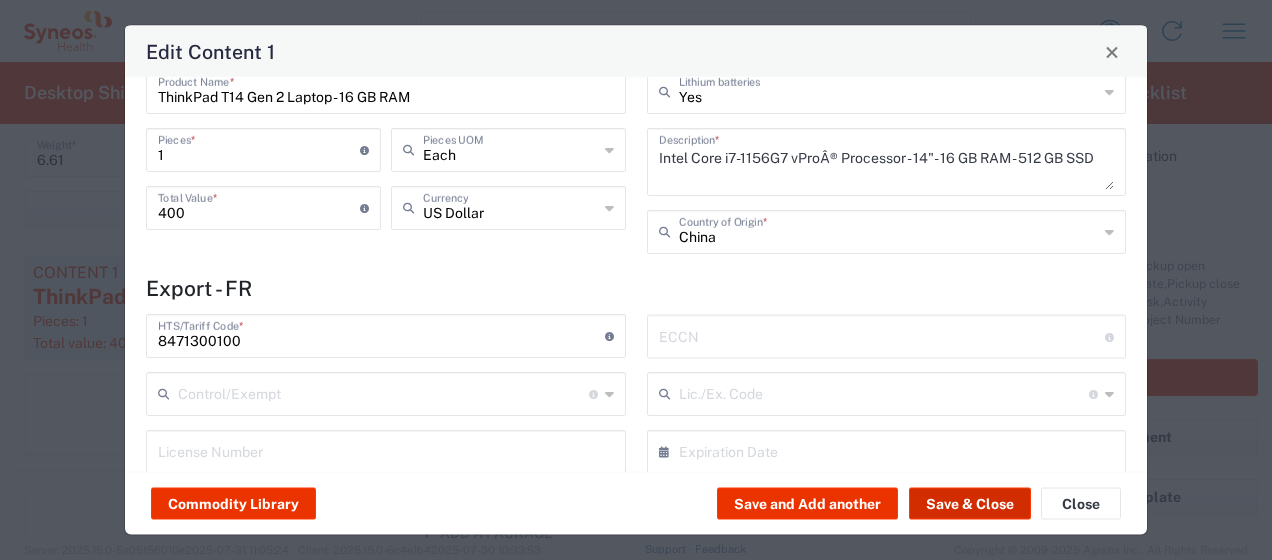 click on "Save & Close" 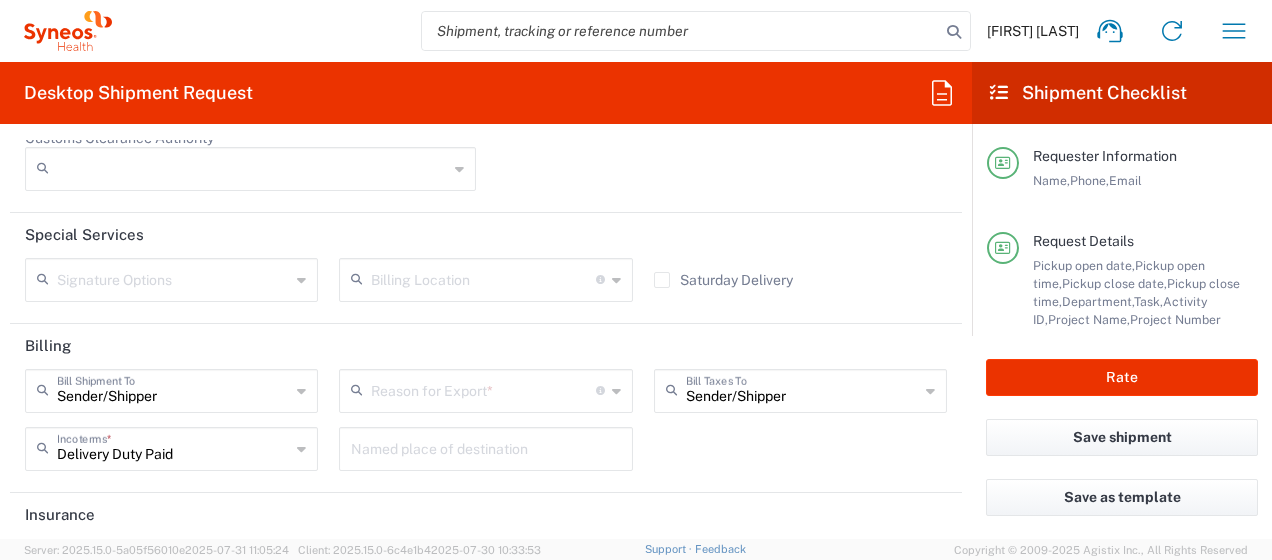 scroll, scrollTop: 3032, scrollLeft: 0, axis: vertical 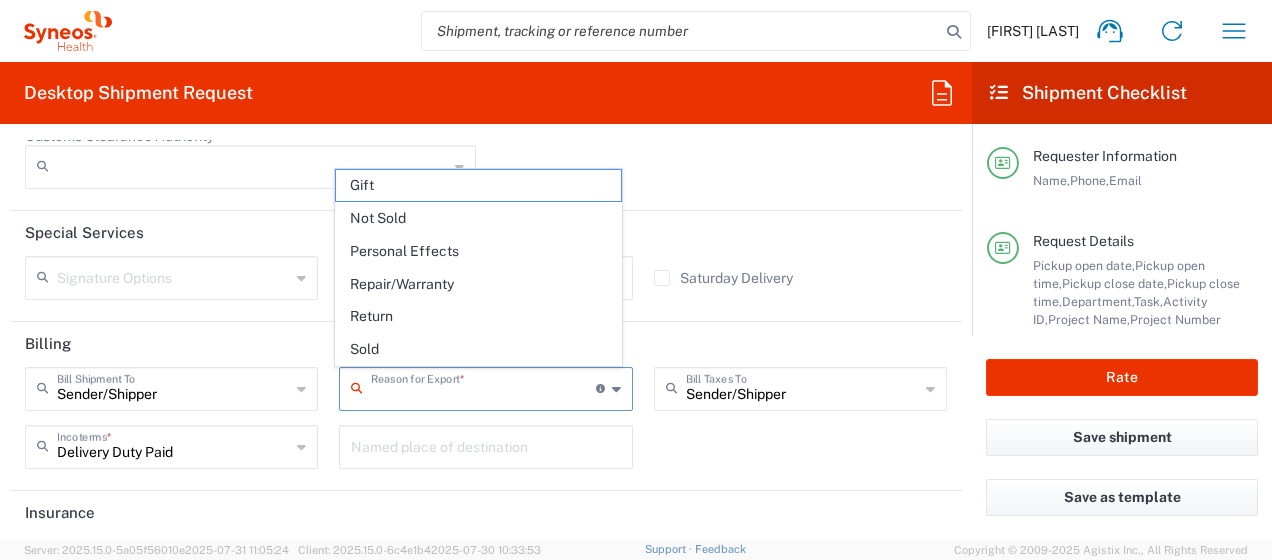 click at bounding box center (483, 387) 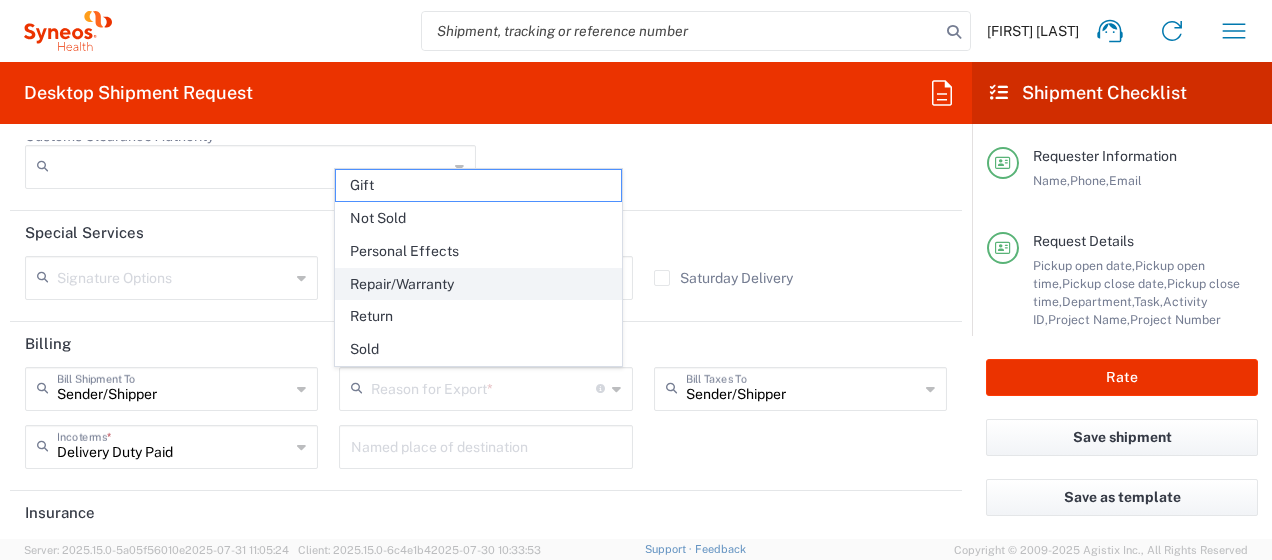 click on "Repair/Warranty" 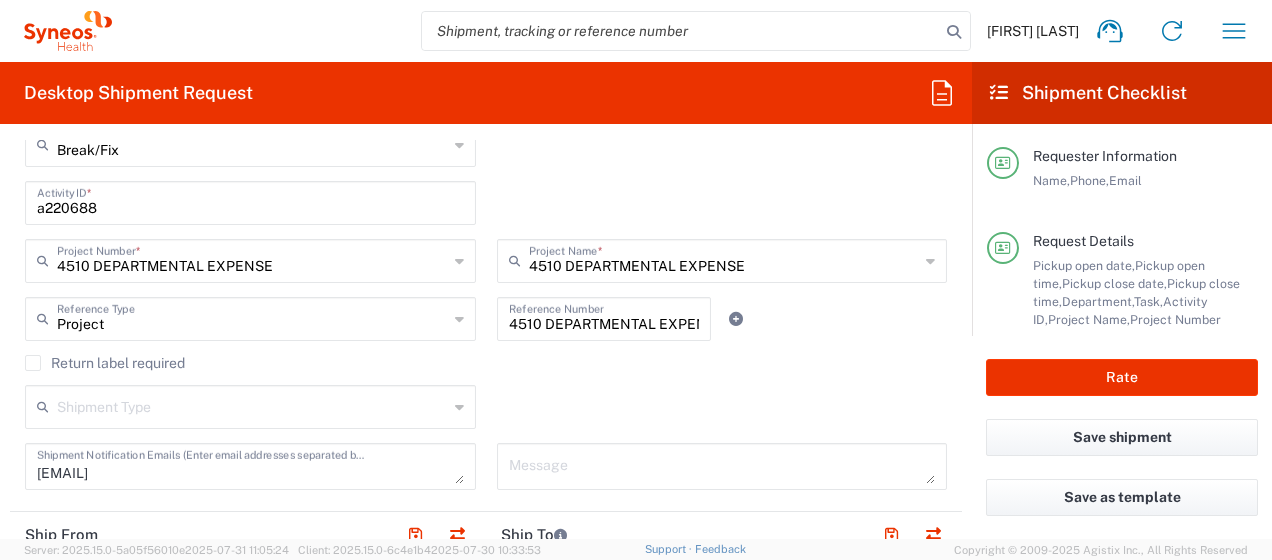 scroll, scrollTop: 537, scrollLeft: 0, axis: vertical 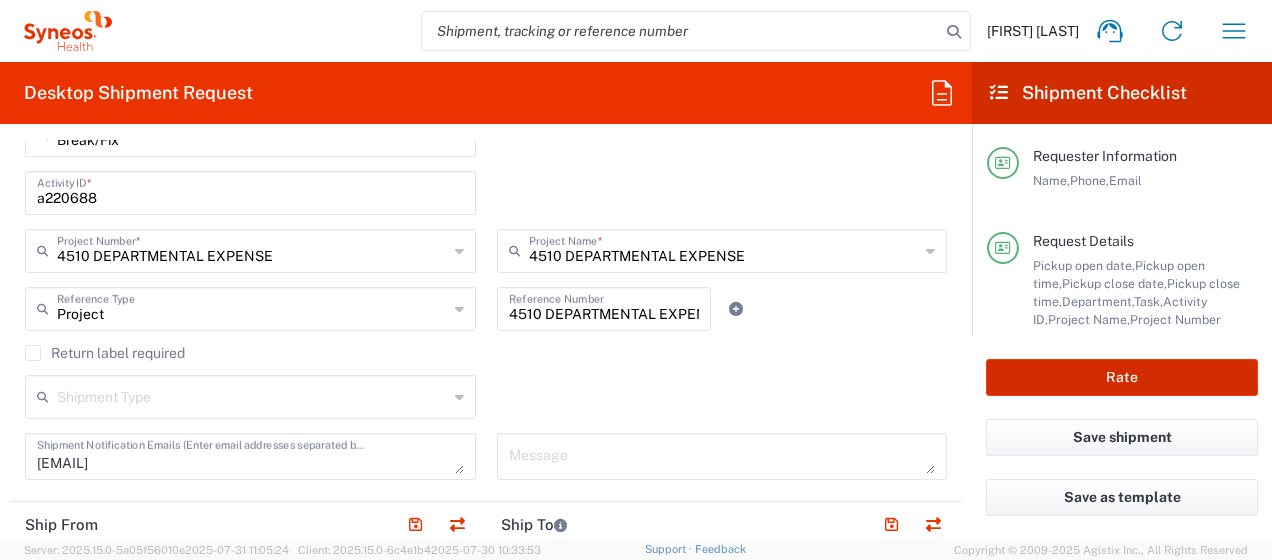 click on "Rate" 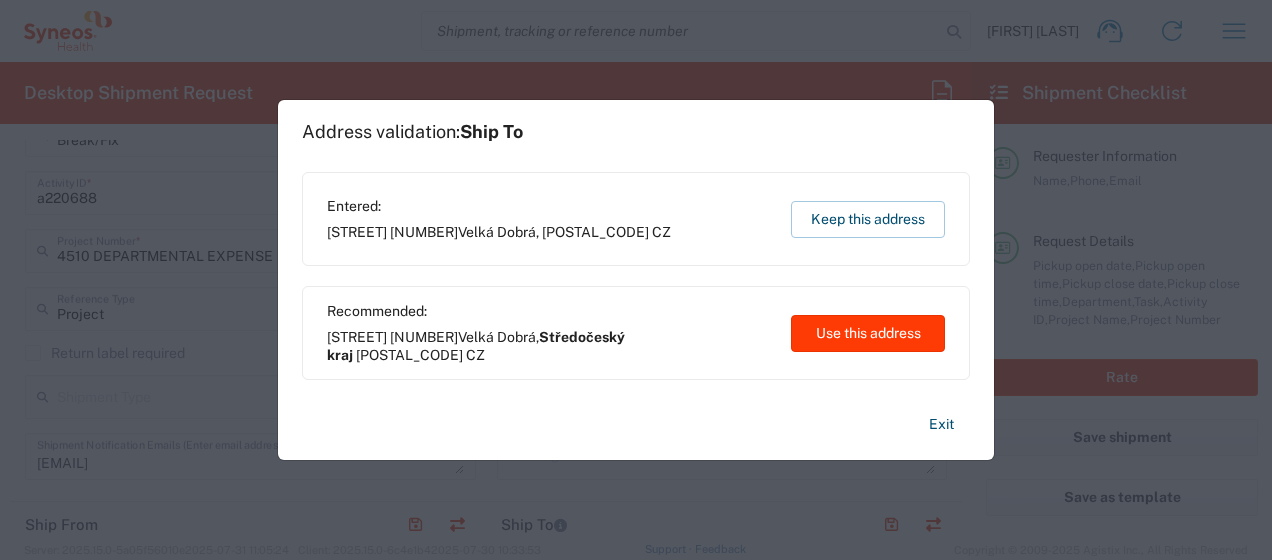 click on "Use this address" 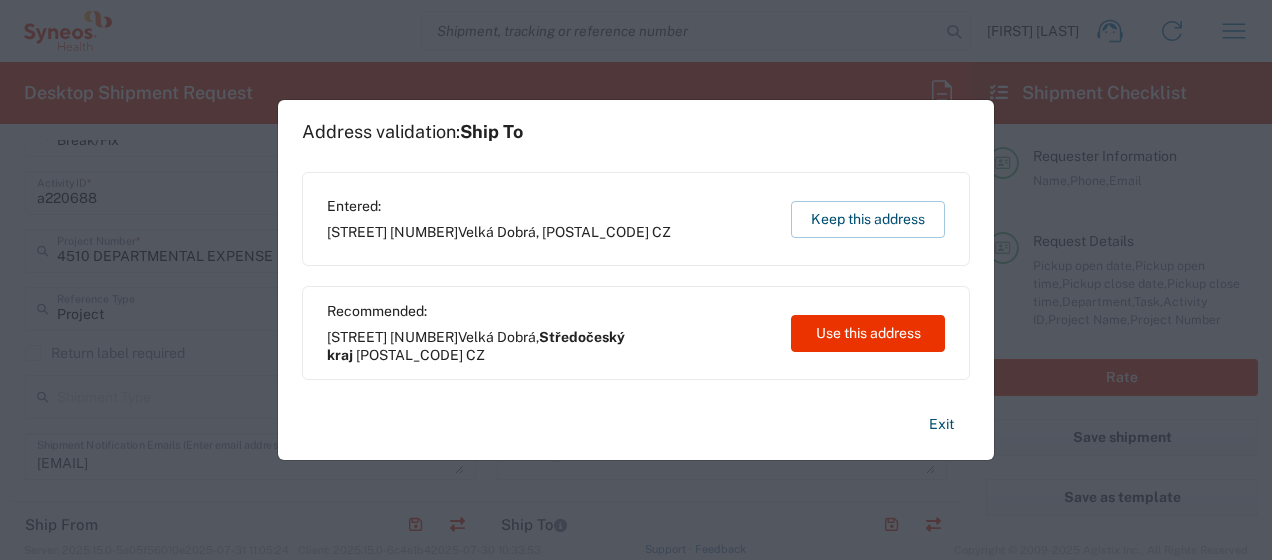 type on "Středočeský kraj" 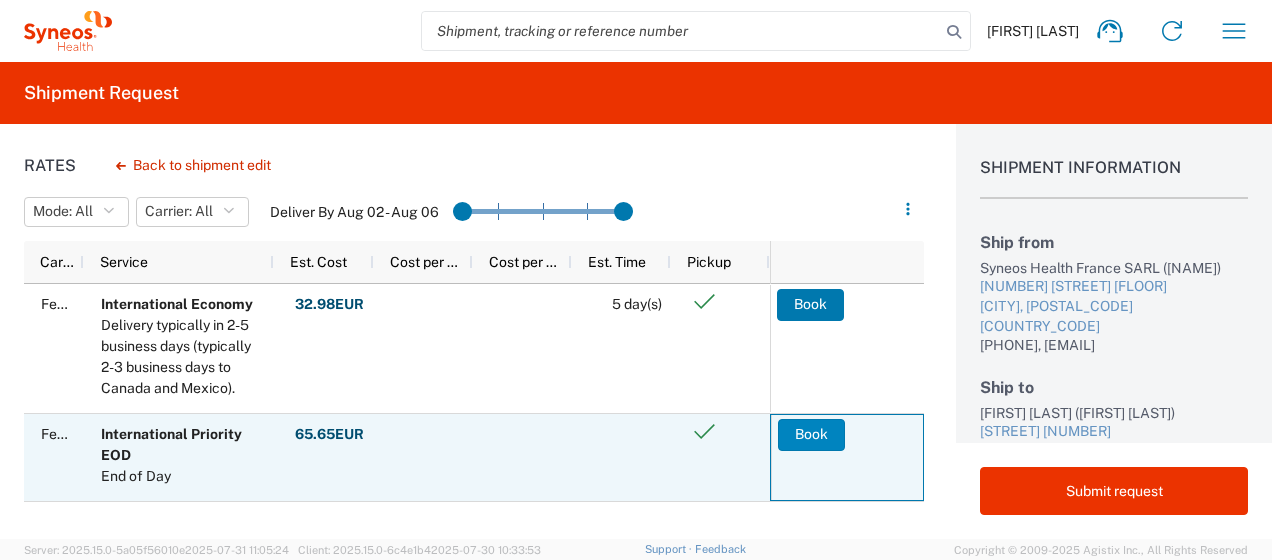 click on "Book" 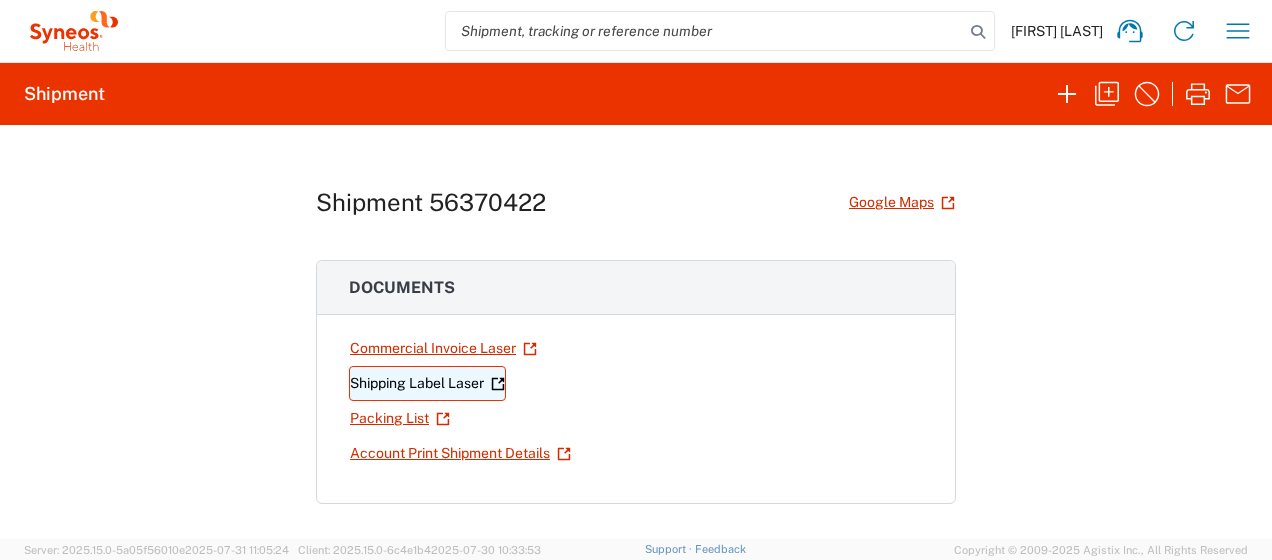 click on "Shipping Label Laser" 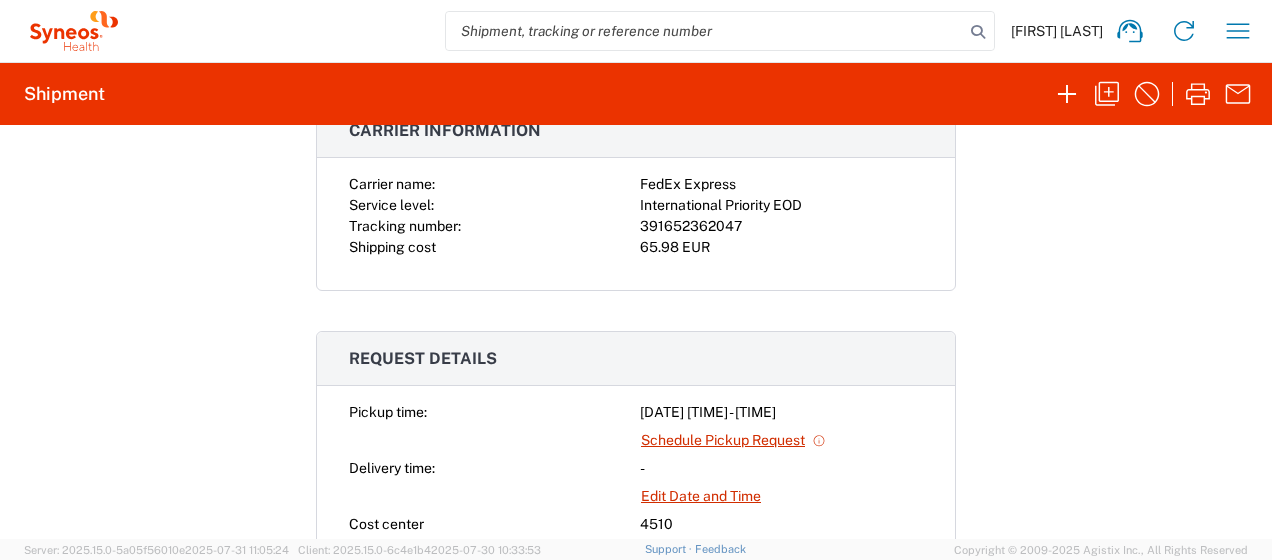 scroll, scrollTop: 442, scrollLeft: 0, axis: vertical 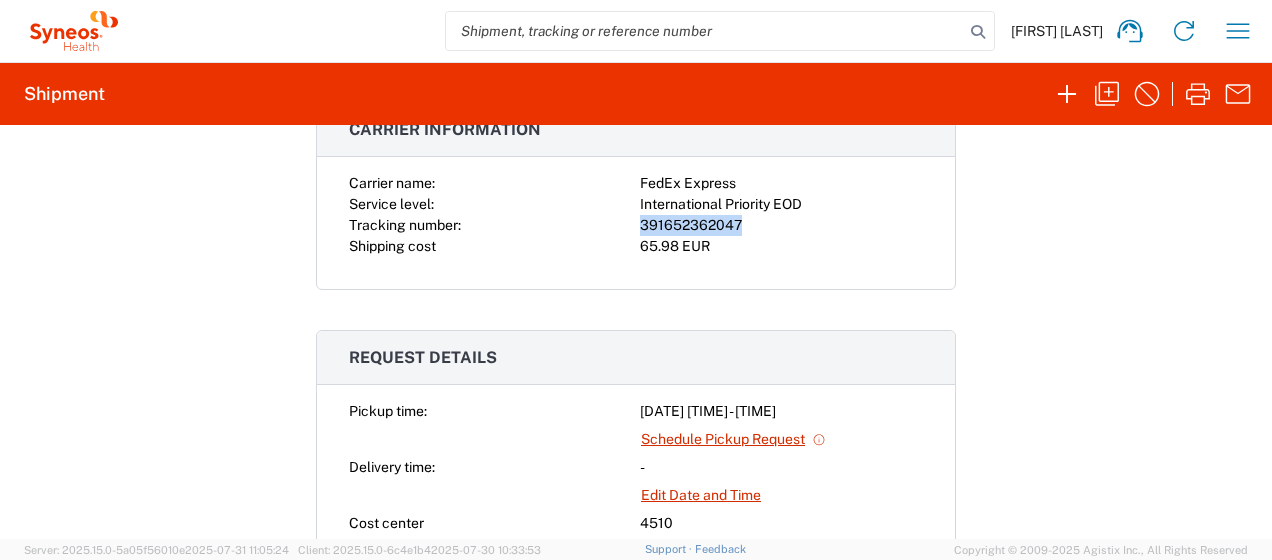 drag, startPoint x: 732, startPoint y: 221, endPoint x: 621, endPoint y: 223, distance: 111.01801 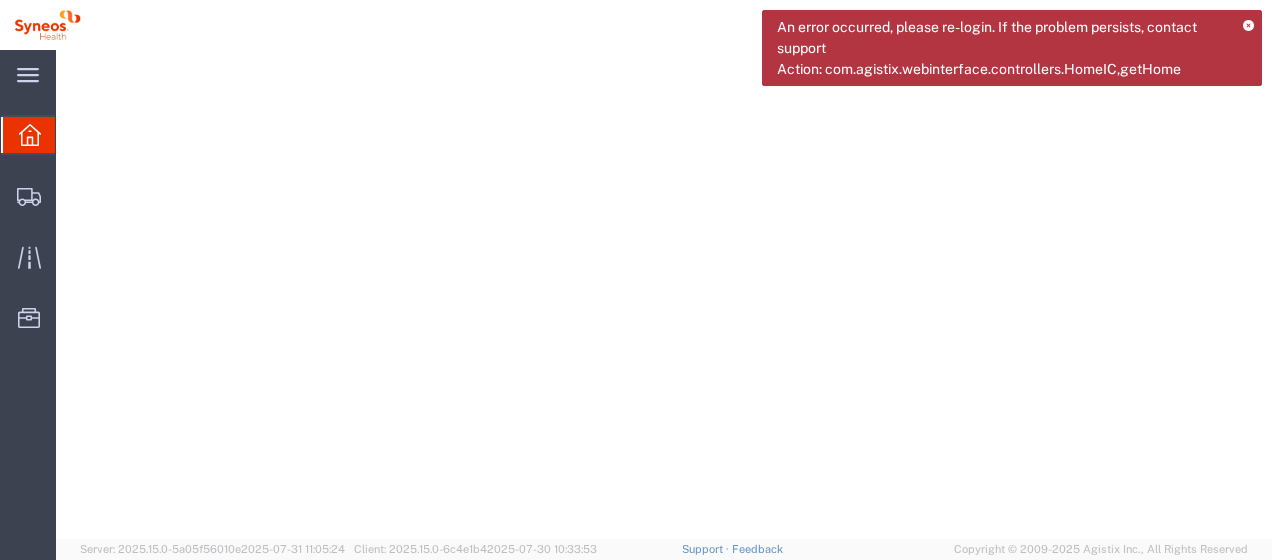 scroll, scrollTop: 0, scrollLeft: 0, axis: both 